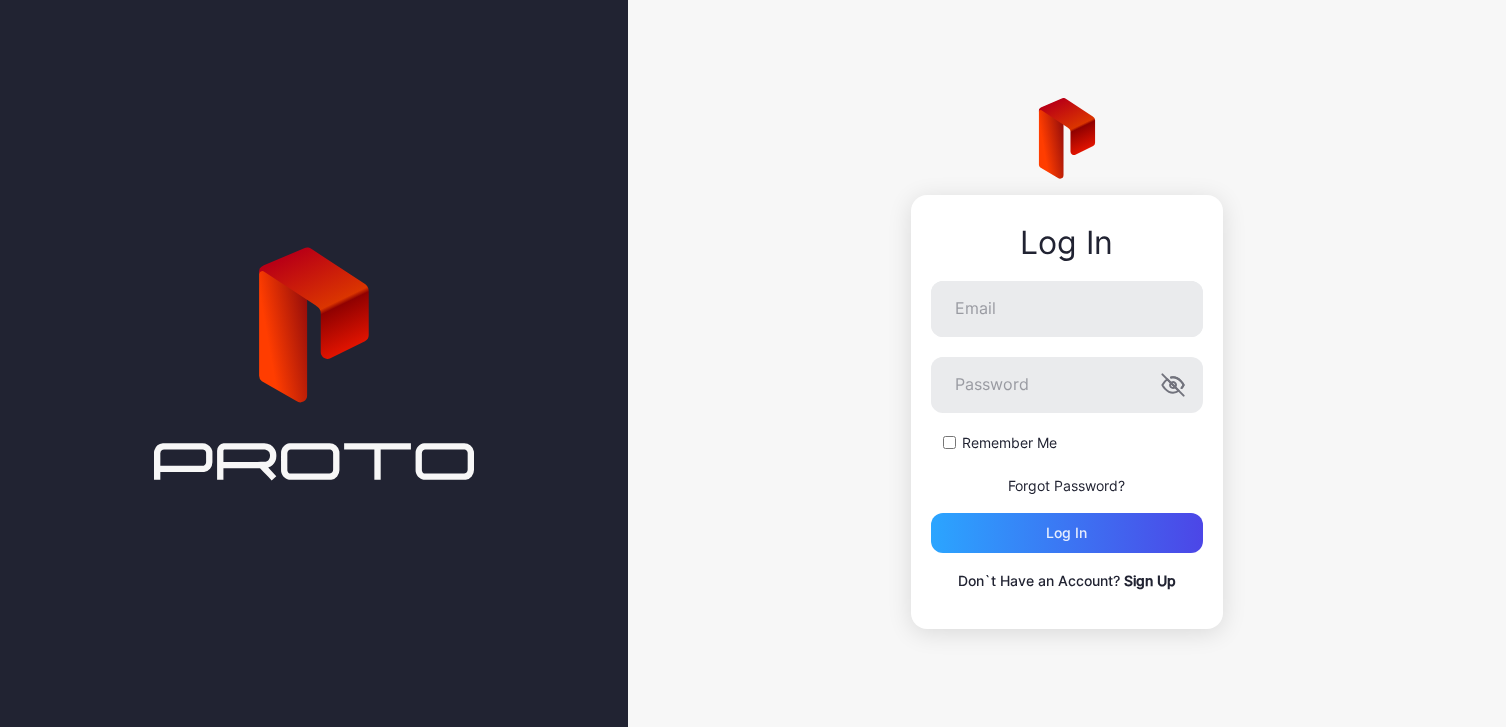 scroll, scrollTop: 0, scrollLeft: 0, axis: both 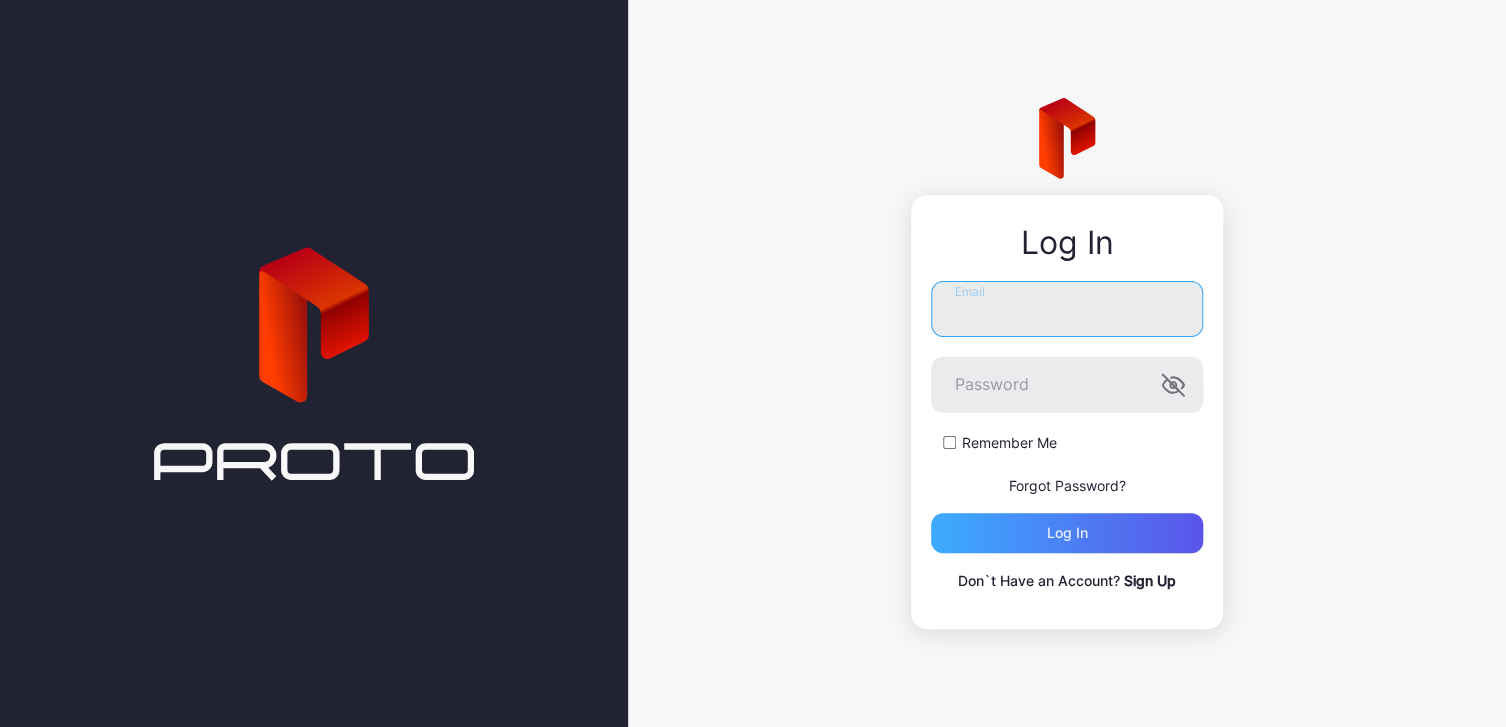 type on "**********" 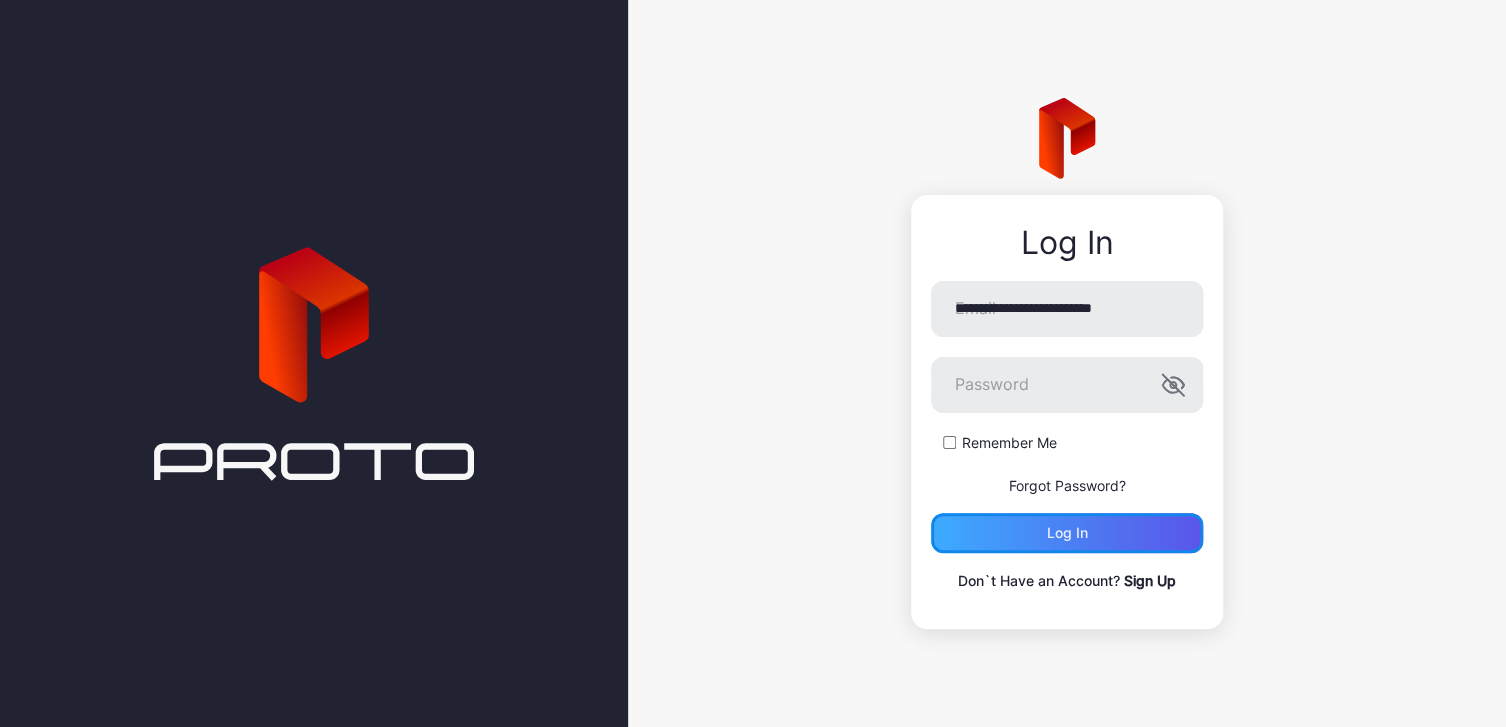 click on "Log in" at bounding box center (1067, 533) 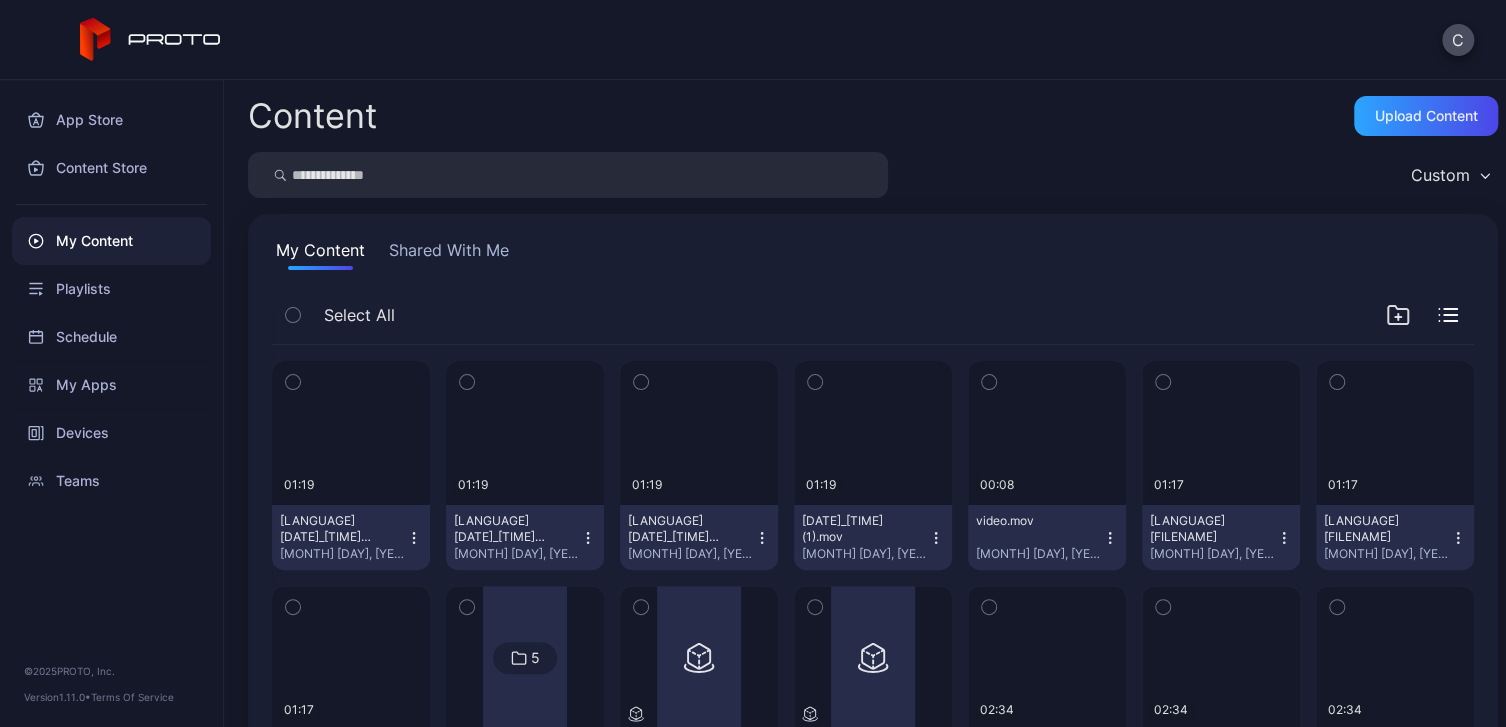 click at bounding box center (414, 538) 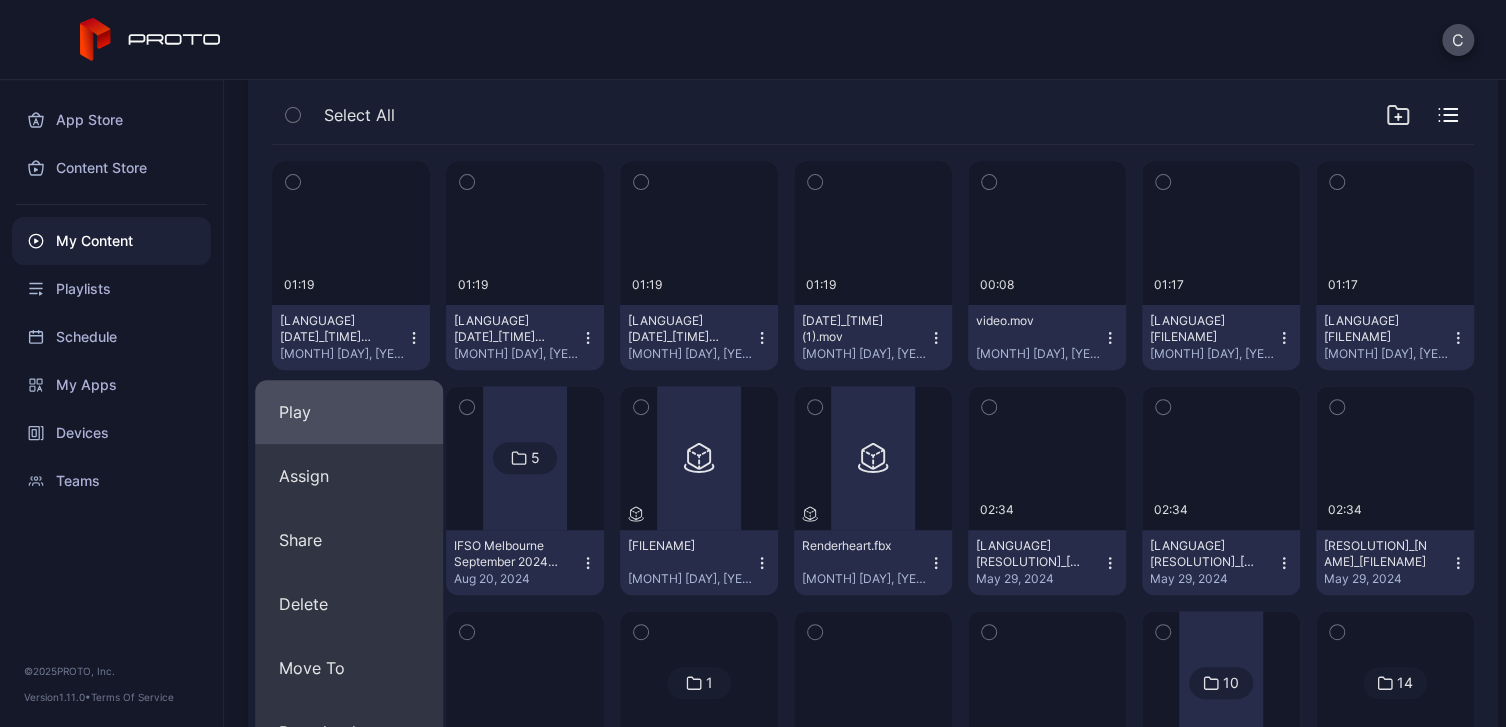 scroll, scrollTop: 300, scrollLeft: 0, axis: vertical 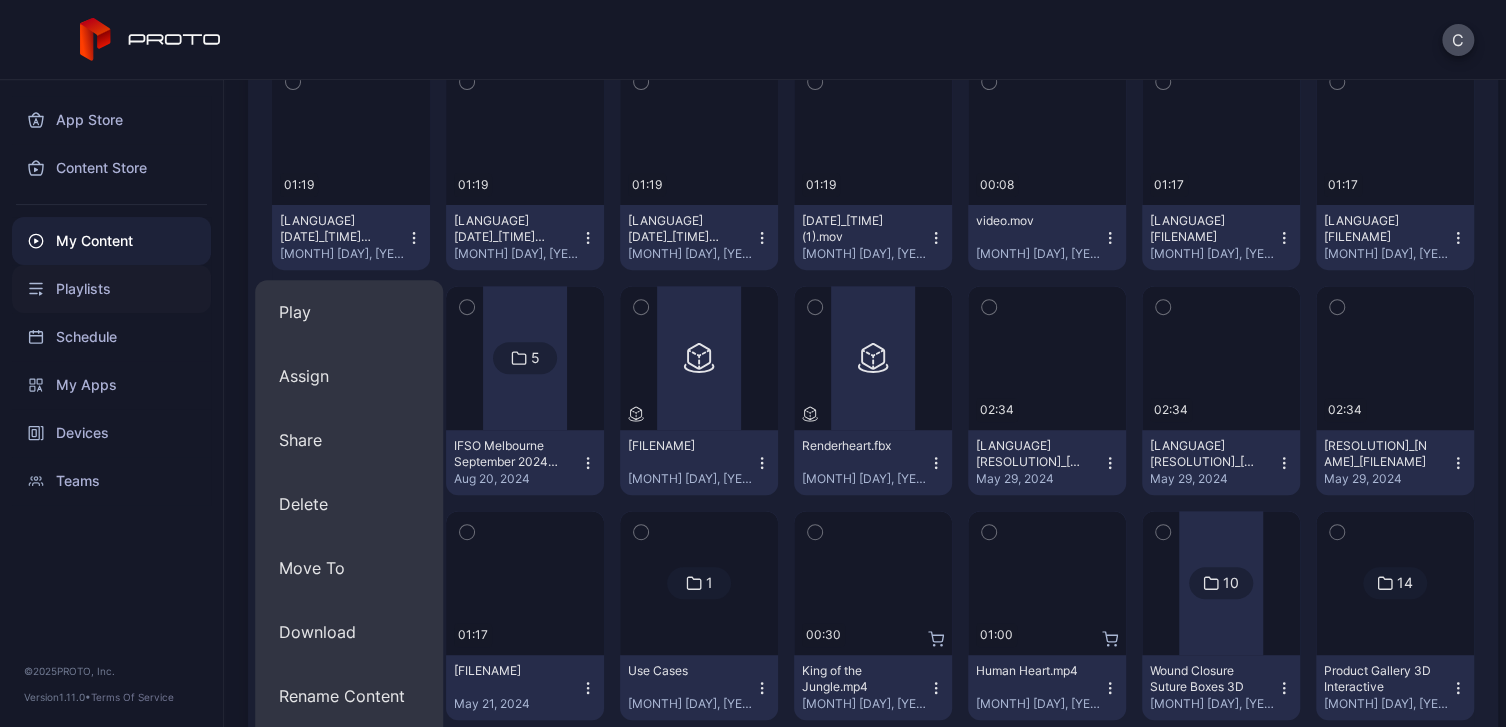 click on "Playlists" at bounding box center [111, 289] 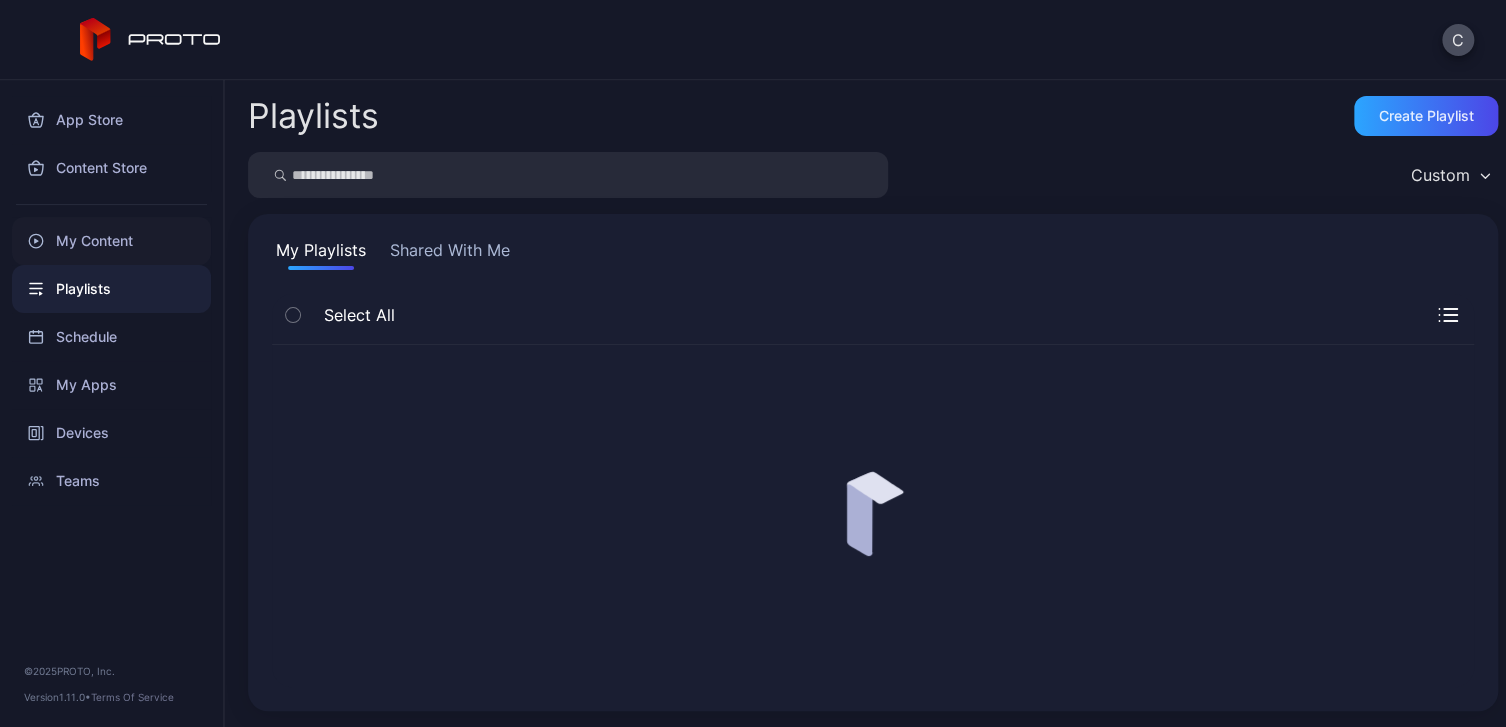 click on "My Content" at bounding box center (111, 241) 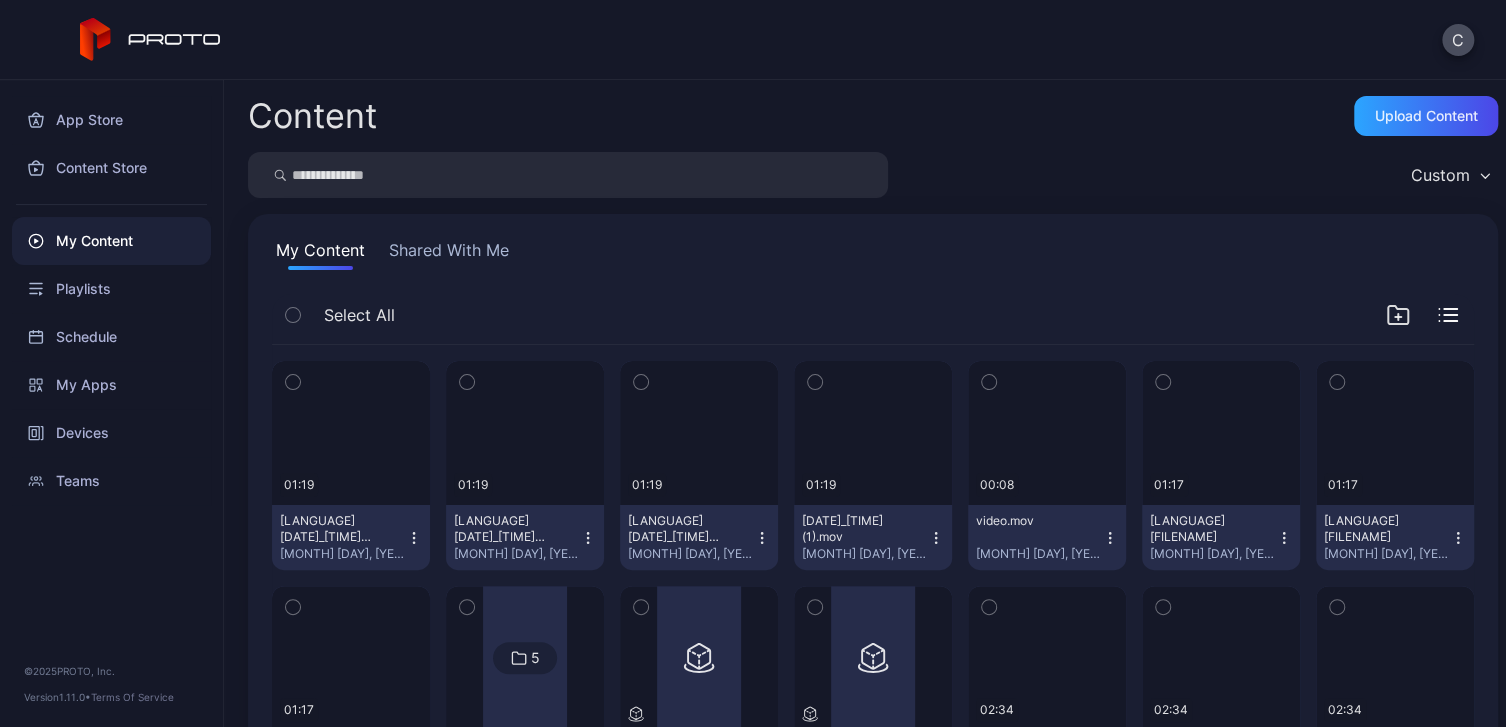 click on "Shared With Me" at bounding box center (449, 254) 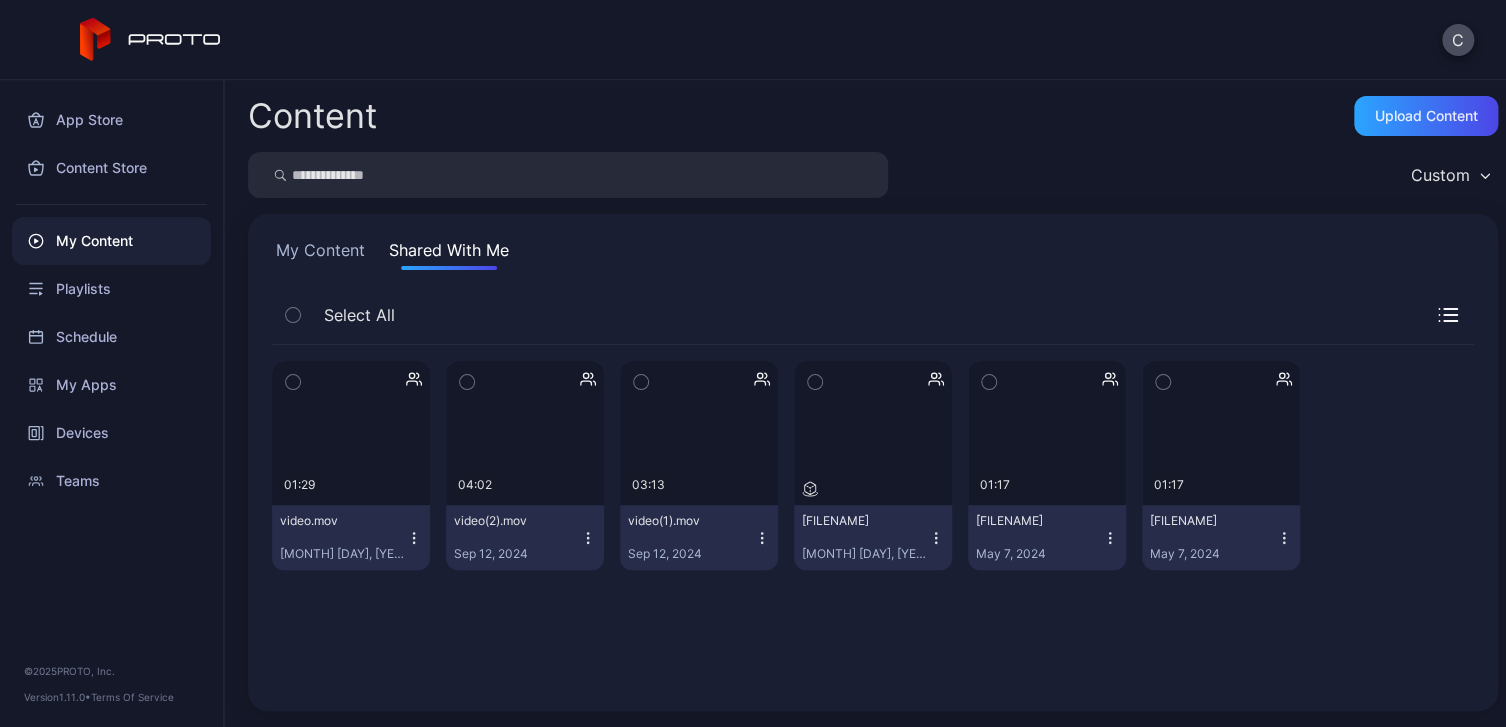 click on "Preview [TIME] video.mov [MONTH] [DAY], [YEAR] Preview [TIME] video(2).mov [MONTH] [DAY], [YEAR] Preview [TIME] video(1).mov [MONTH] [DAY], [YEAR] Preview [FILENAME] [MONTH] [DAY], [YEAR] Preview [TIME] [FILENAME] [MONTH] [DAY], [YEAR] Preview [TIME] [FILENAME]" at bounding box center (873, 516) 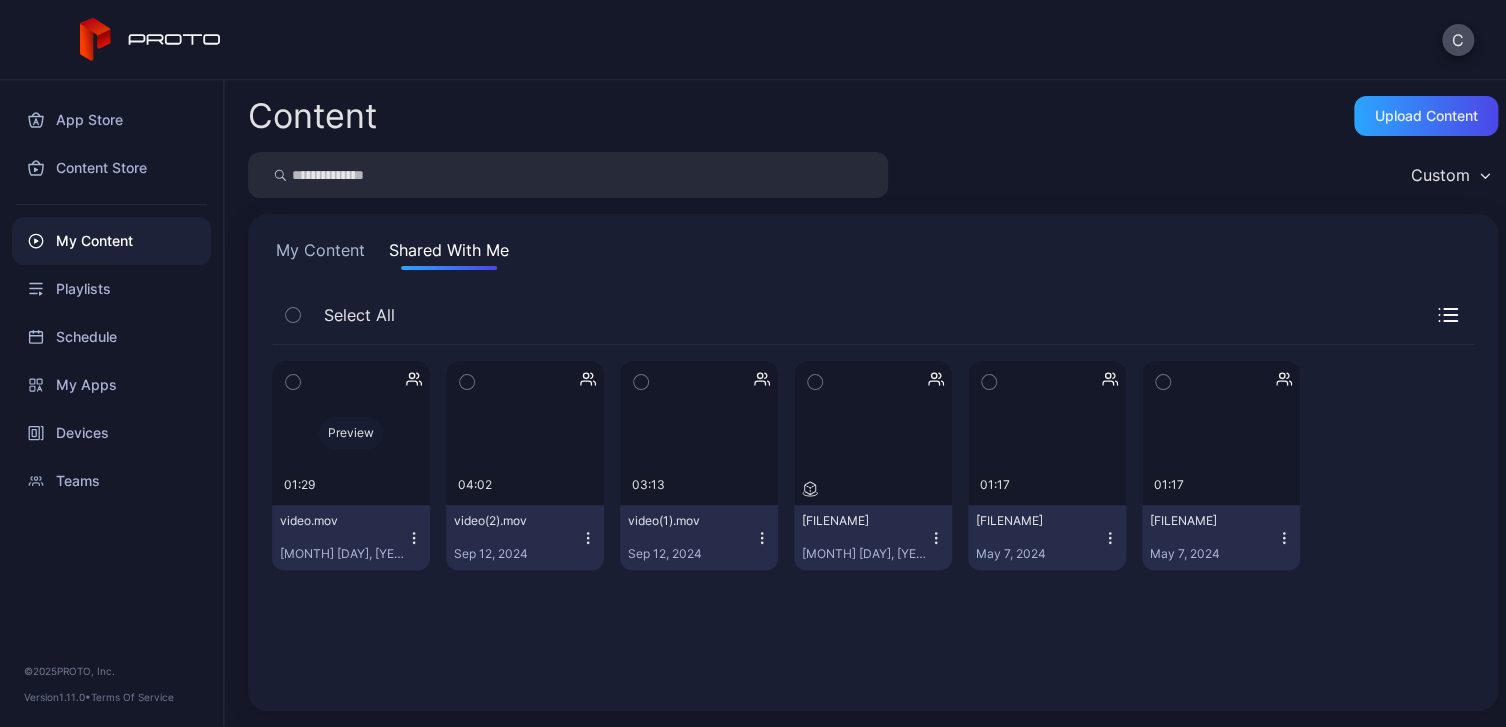 click on "Preview" at bounding box center (351, 433) 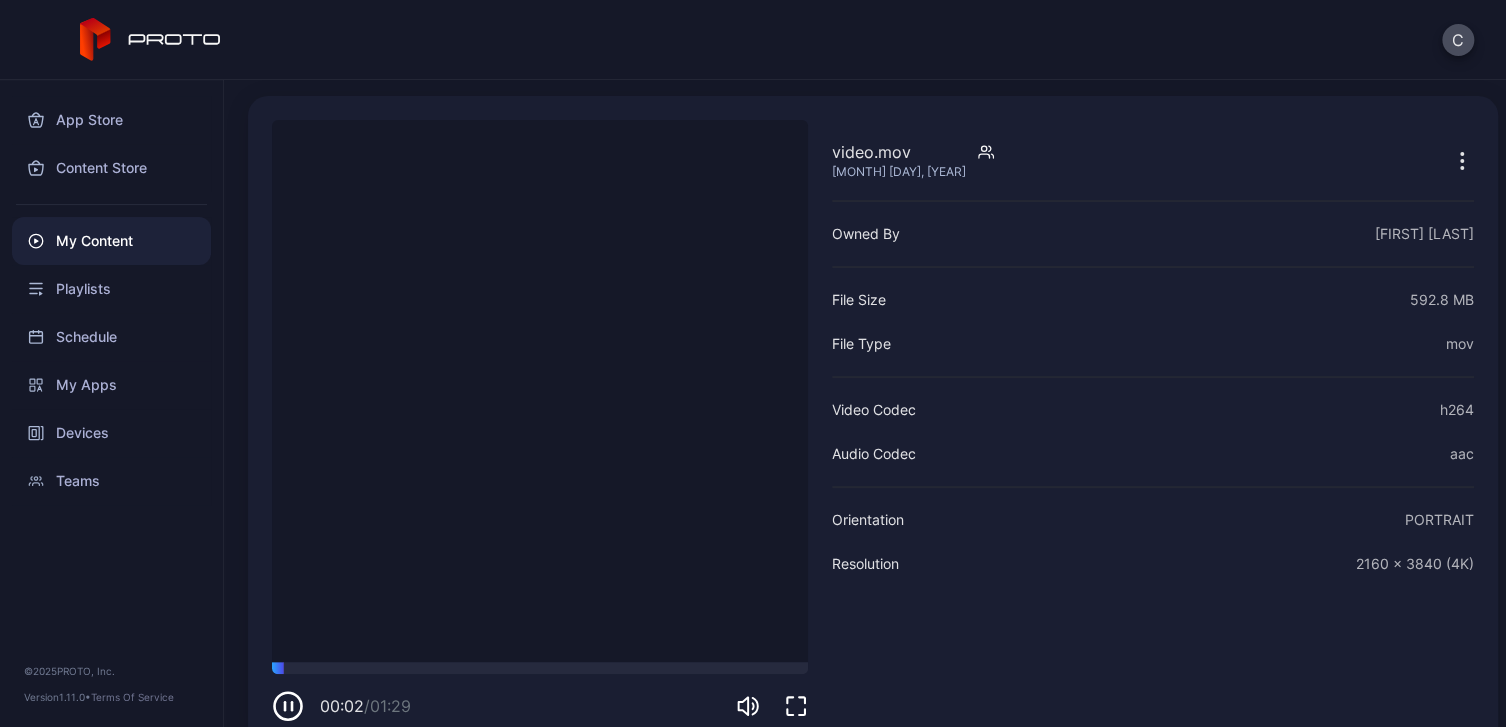 scroll, scrollTop: 99, scrollLeft: 0, axis: vertical 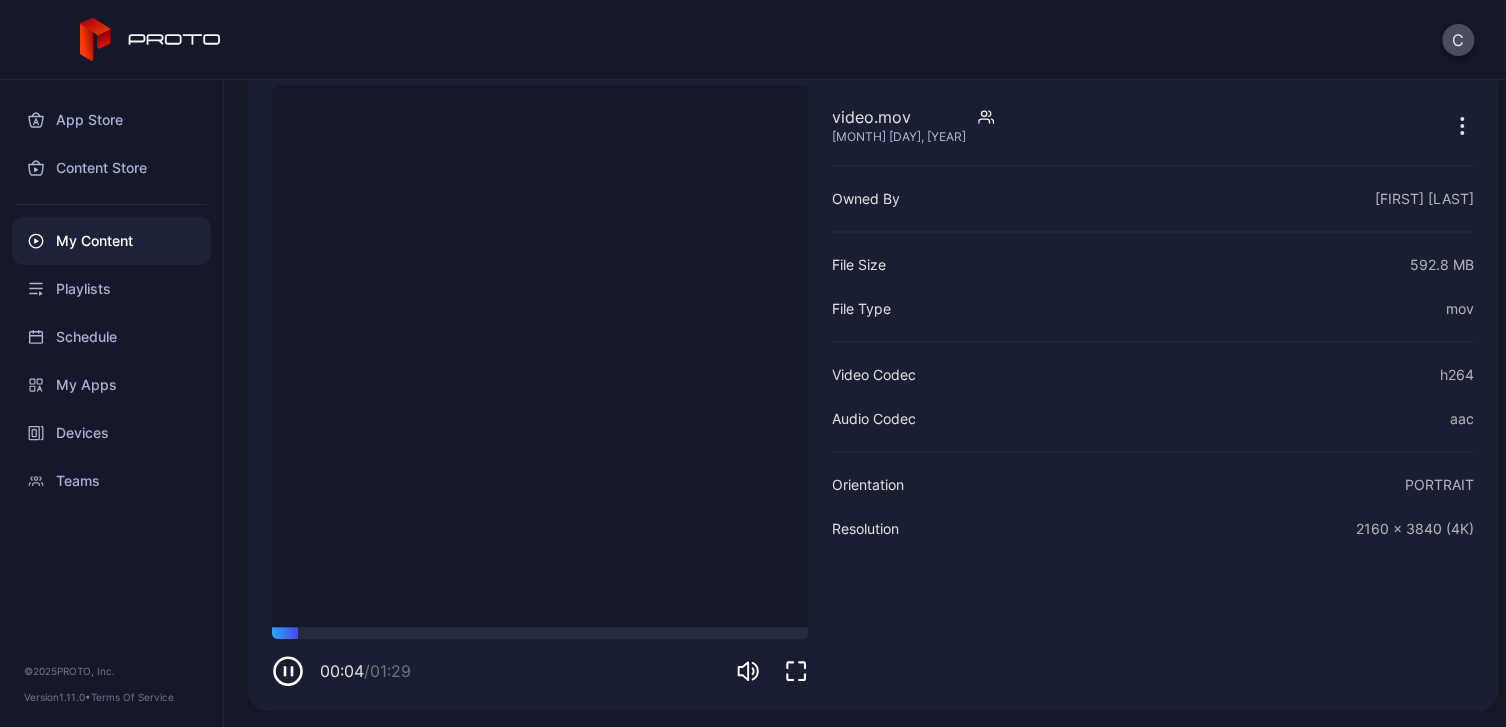 click at bounding box center (288, 671) 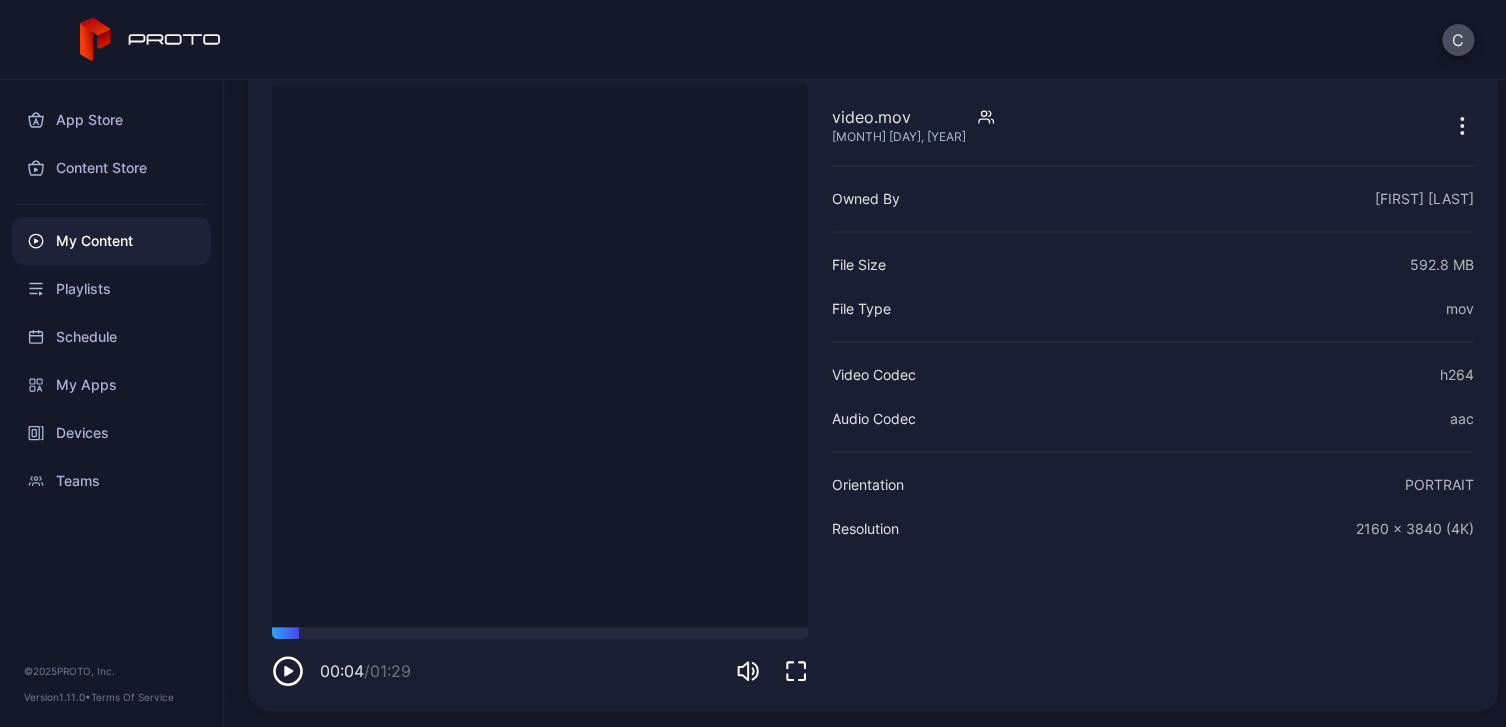 click on "My Content" at bounding box center [111, 241] 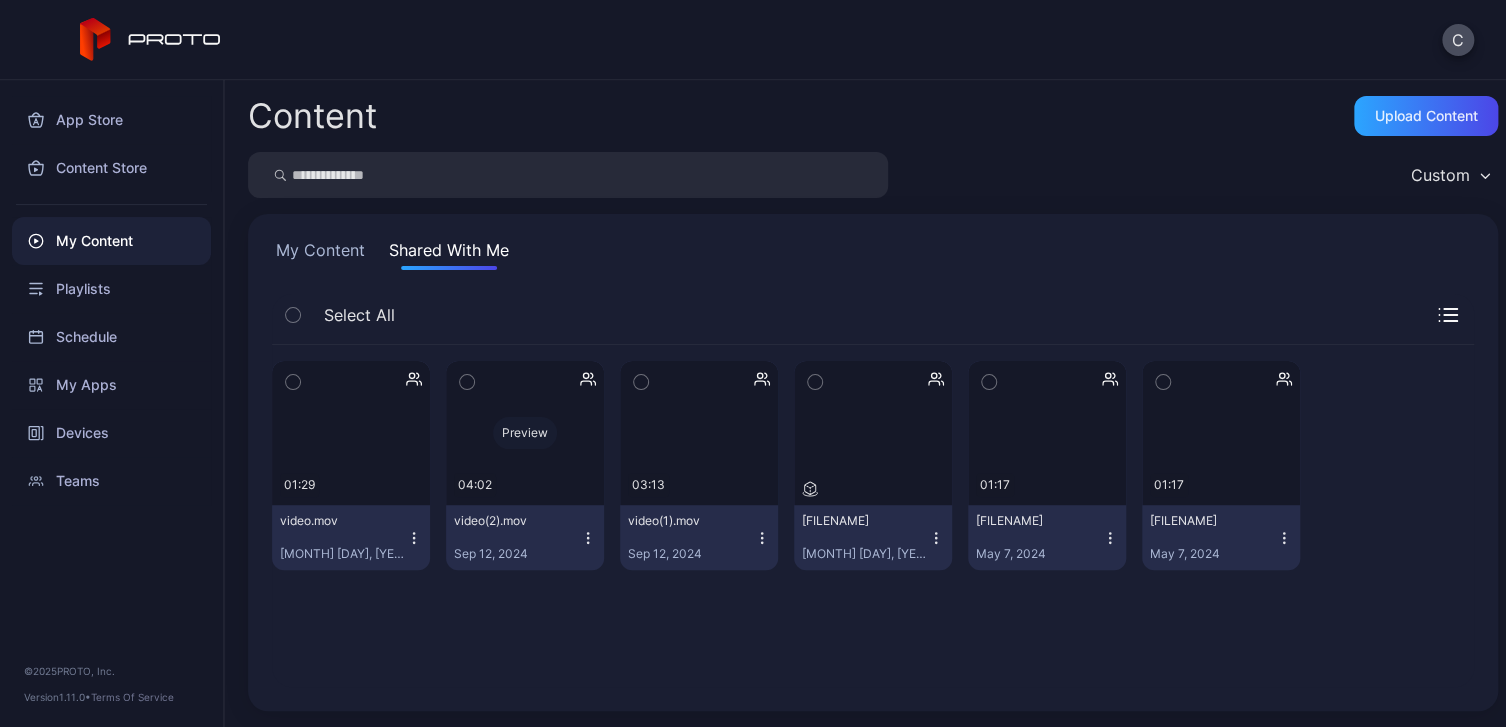 click on "Preview" at bounding box center [525, 433] 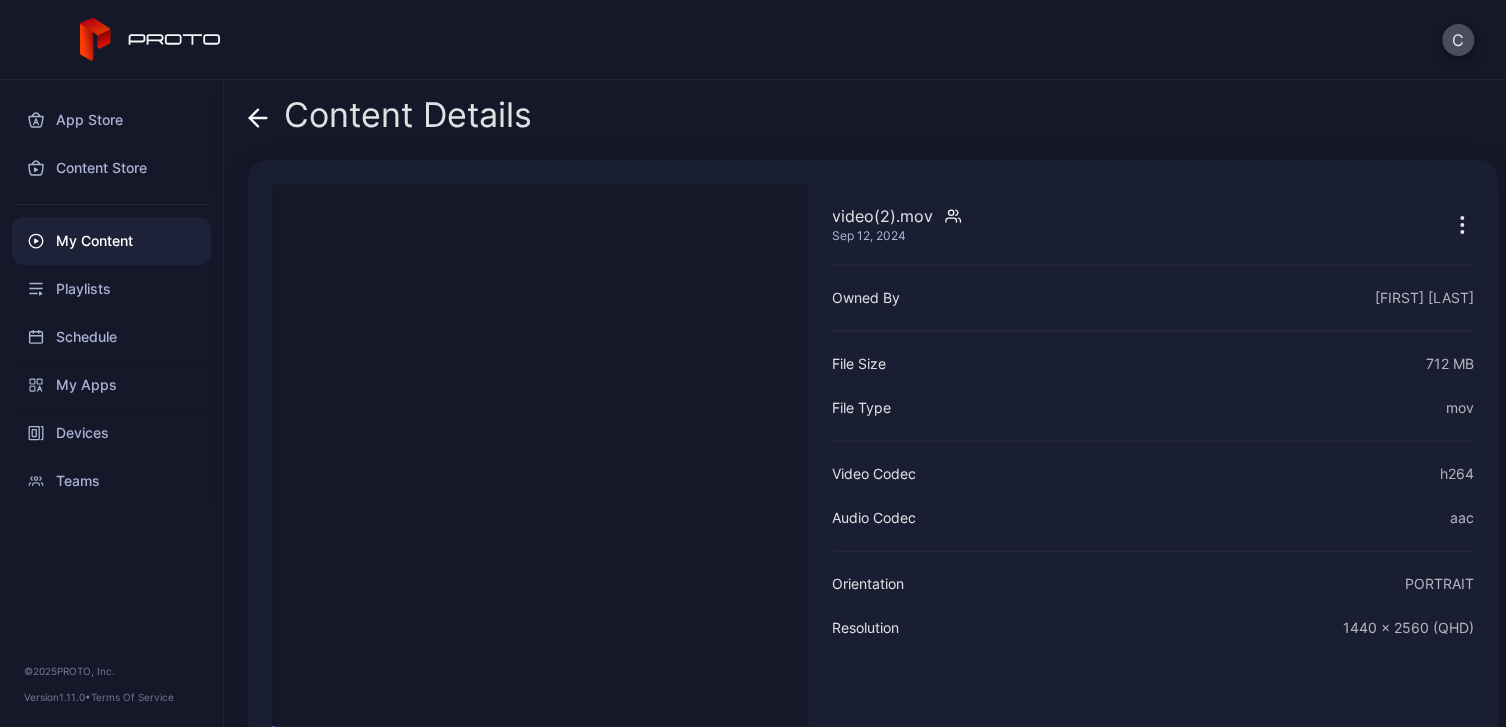 scroll, scrollTop: 99, scrollLeft: 0, axis: vertical 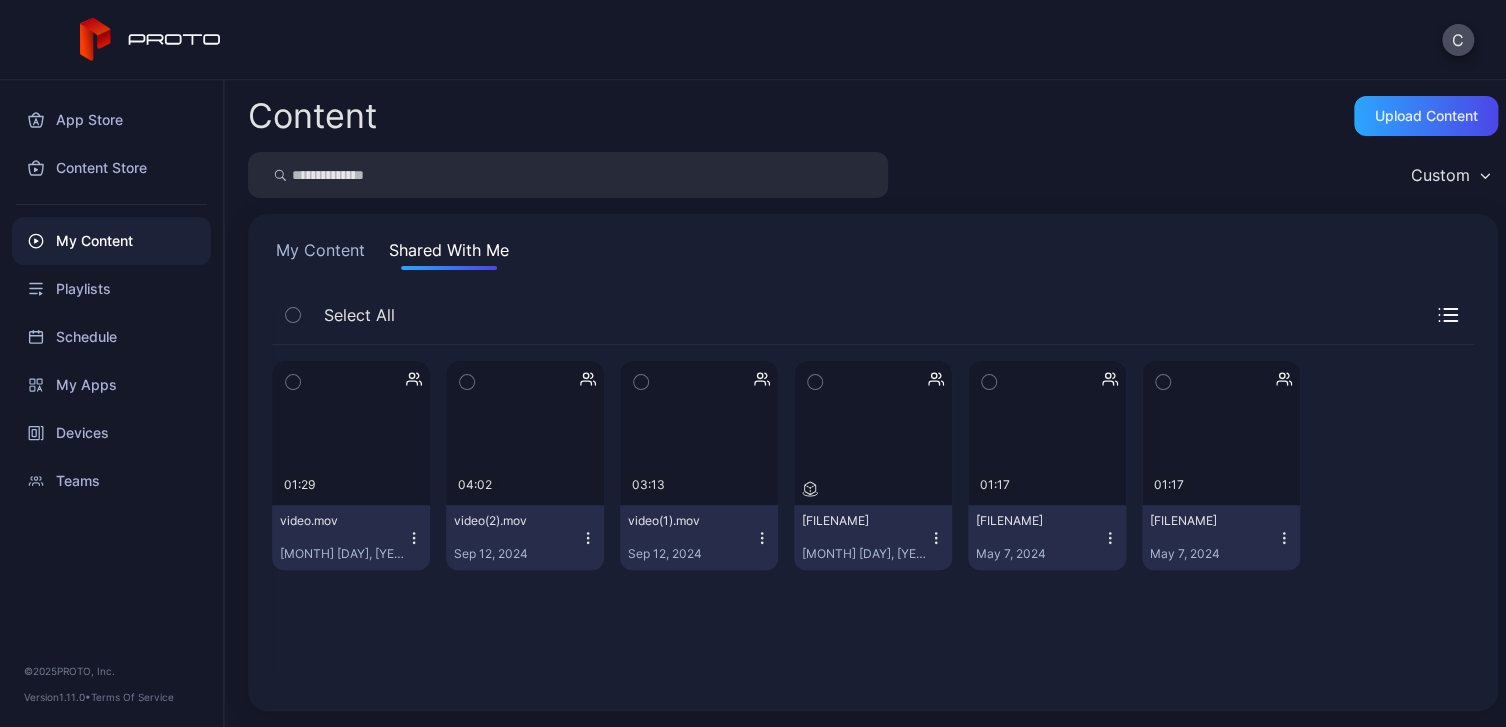 click on "My Content" at bounding box center [320, 254] 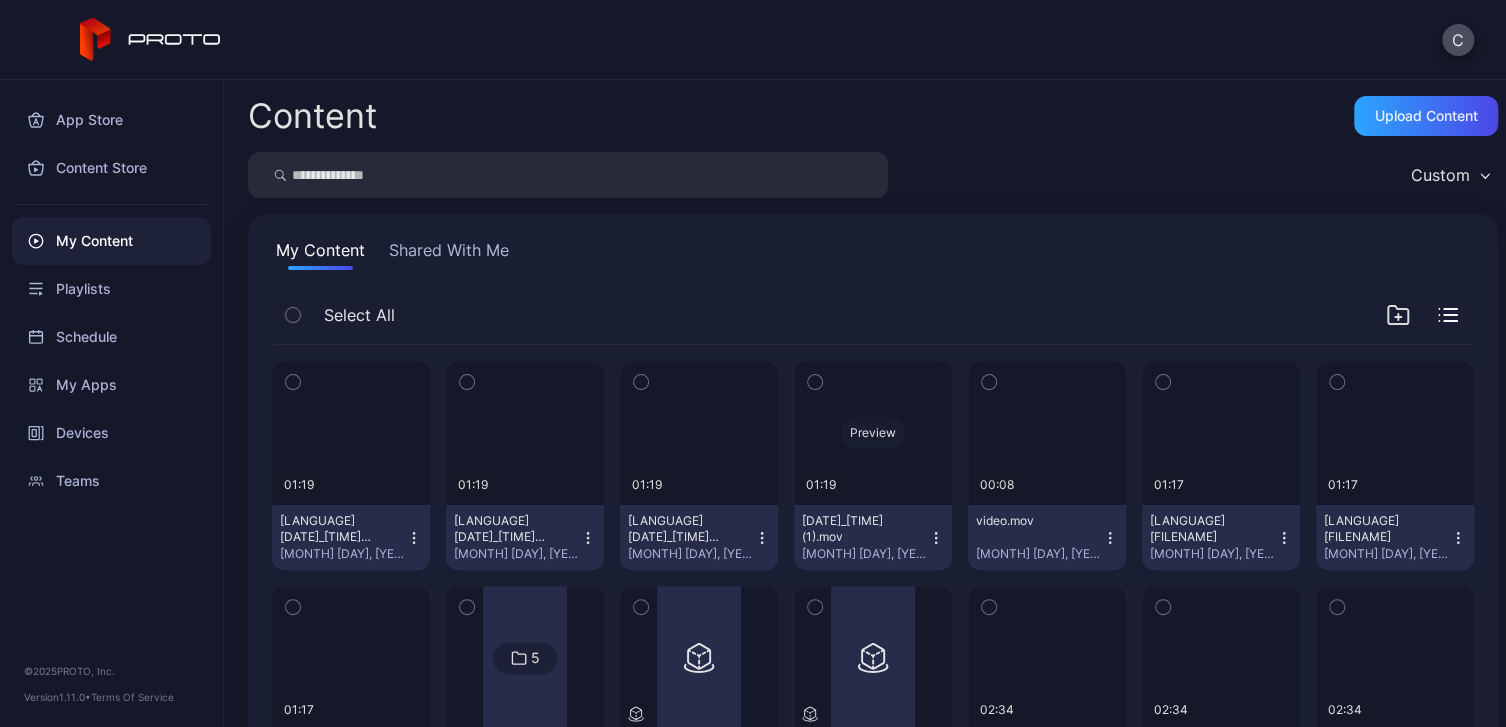 click on "Preview" at bounding box center (873, 433) 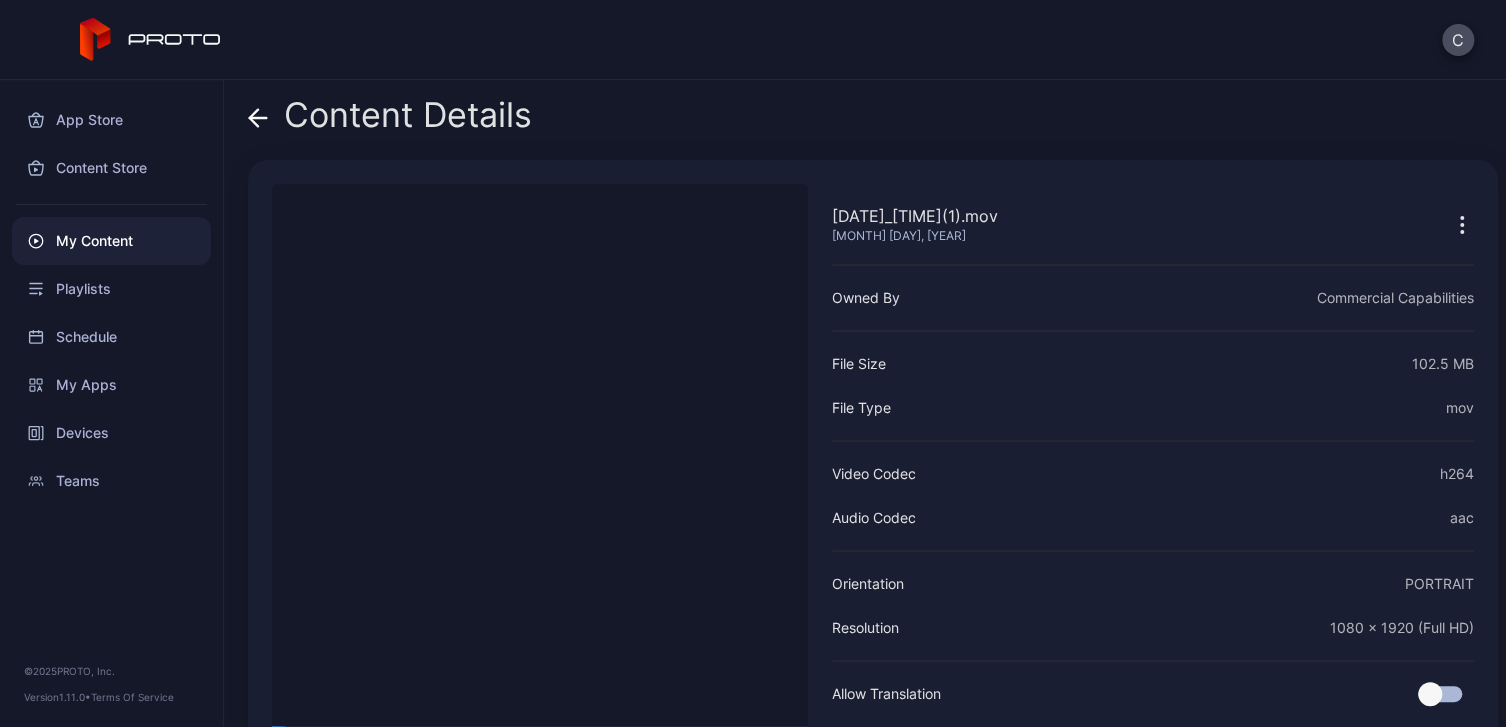 click at bounding box center (258, 115) 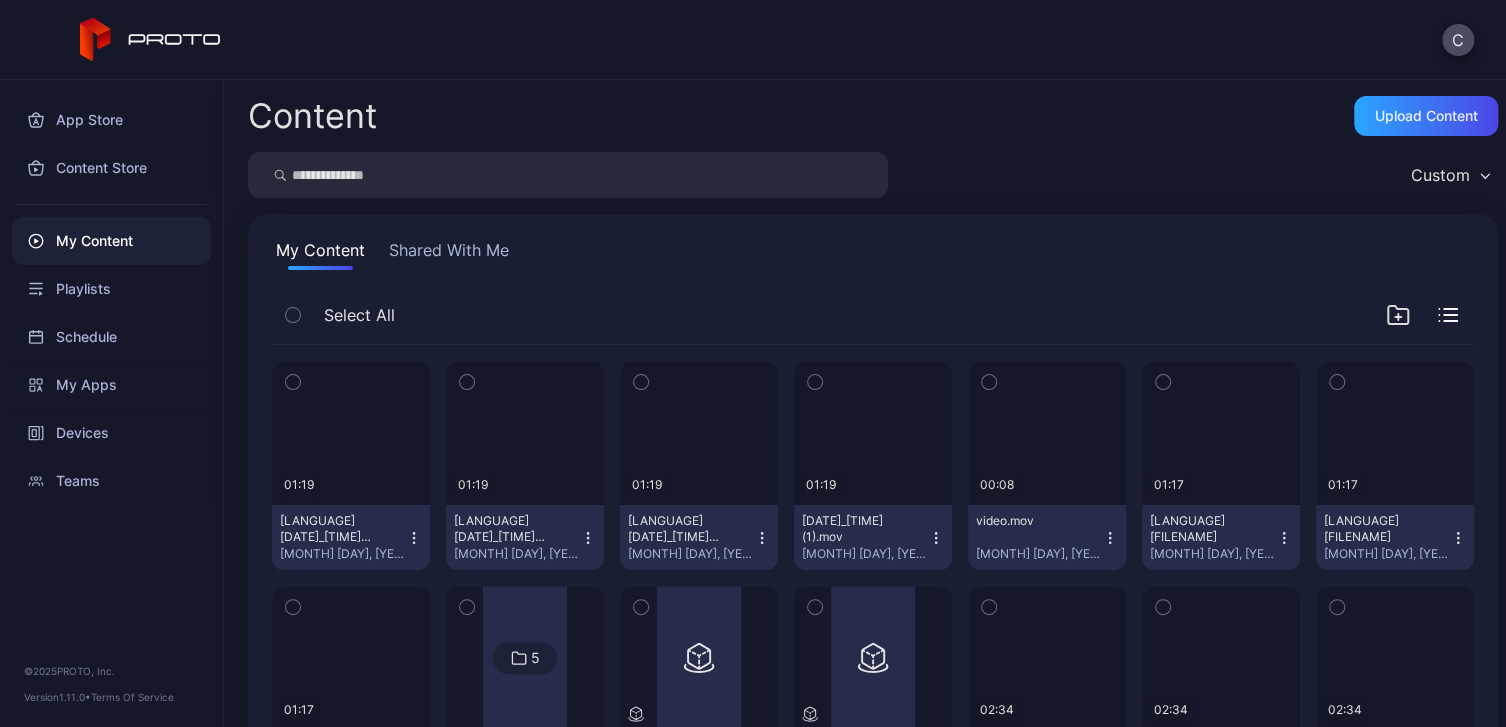 click on "Select All" at bounding box center (873, 319) 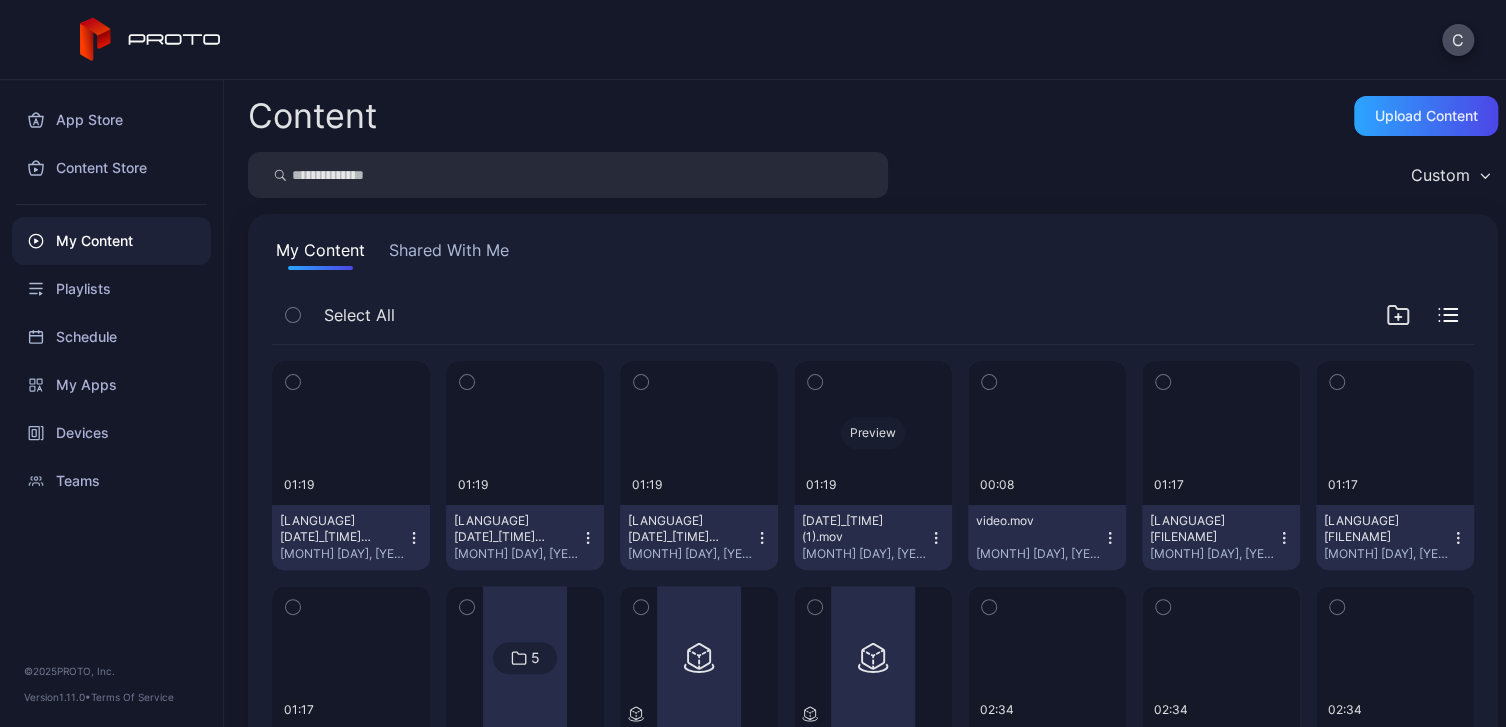 click on "Preview" at bounding box center (873, 433) 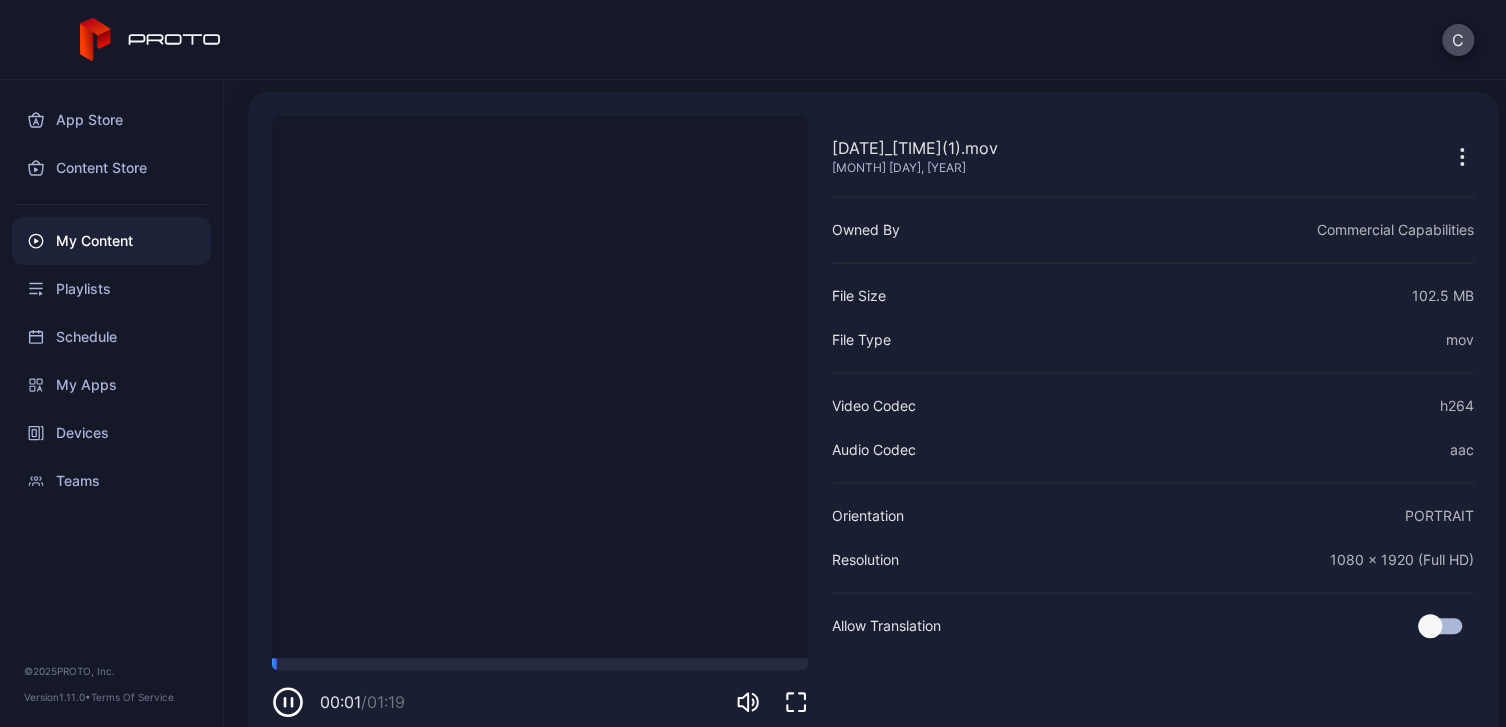 scroll, scrollTop: 99, scrollLeft: 0, axis: vertical 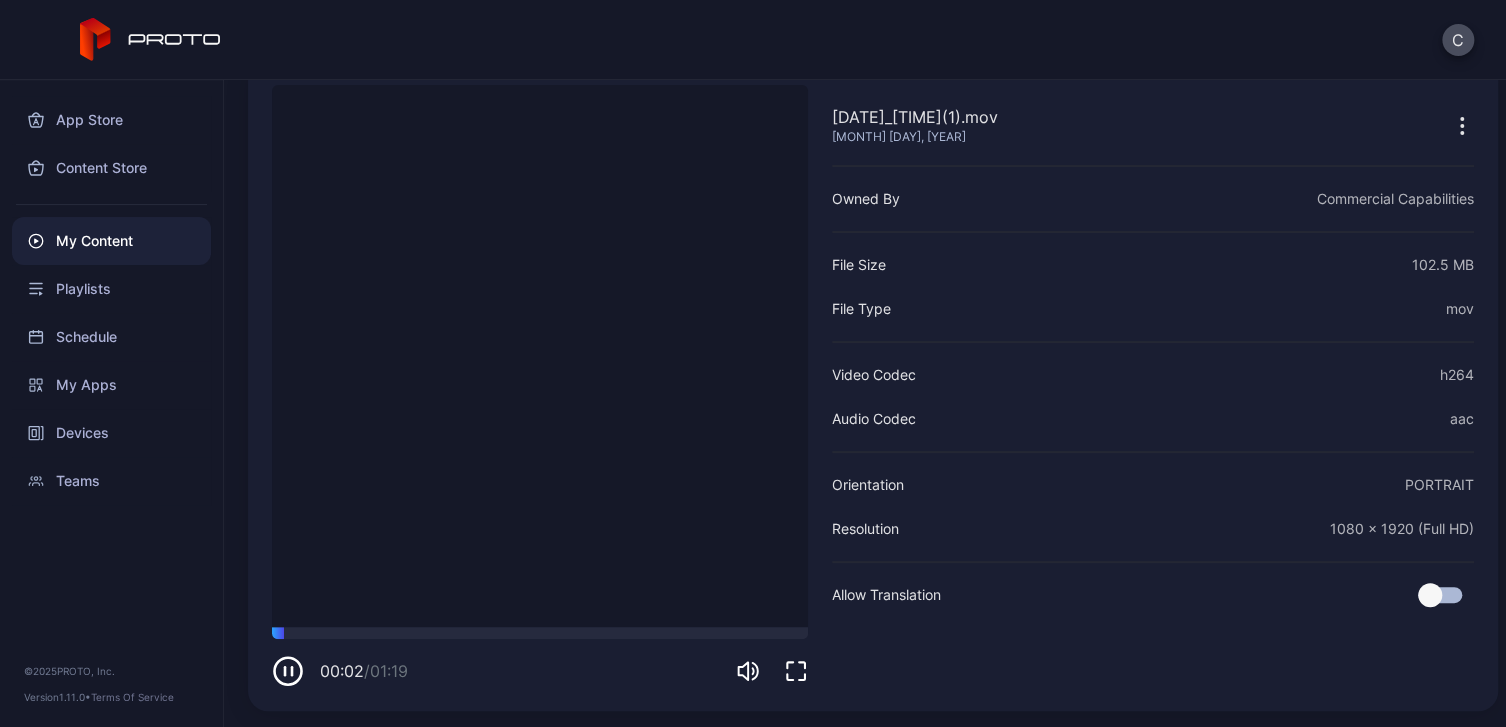 click at bounding box center (288, 671) 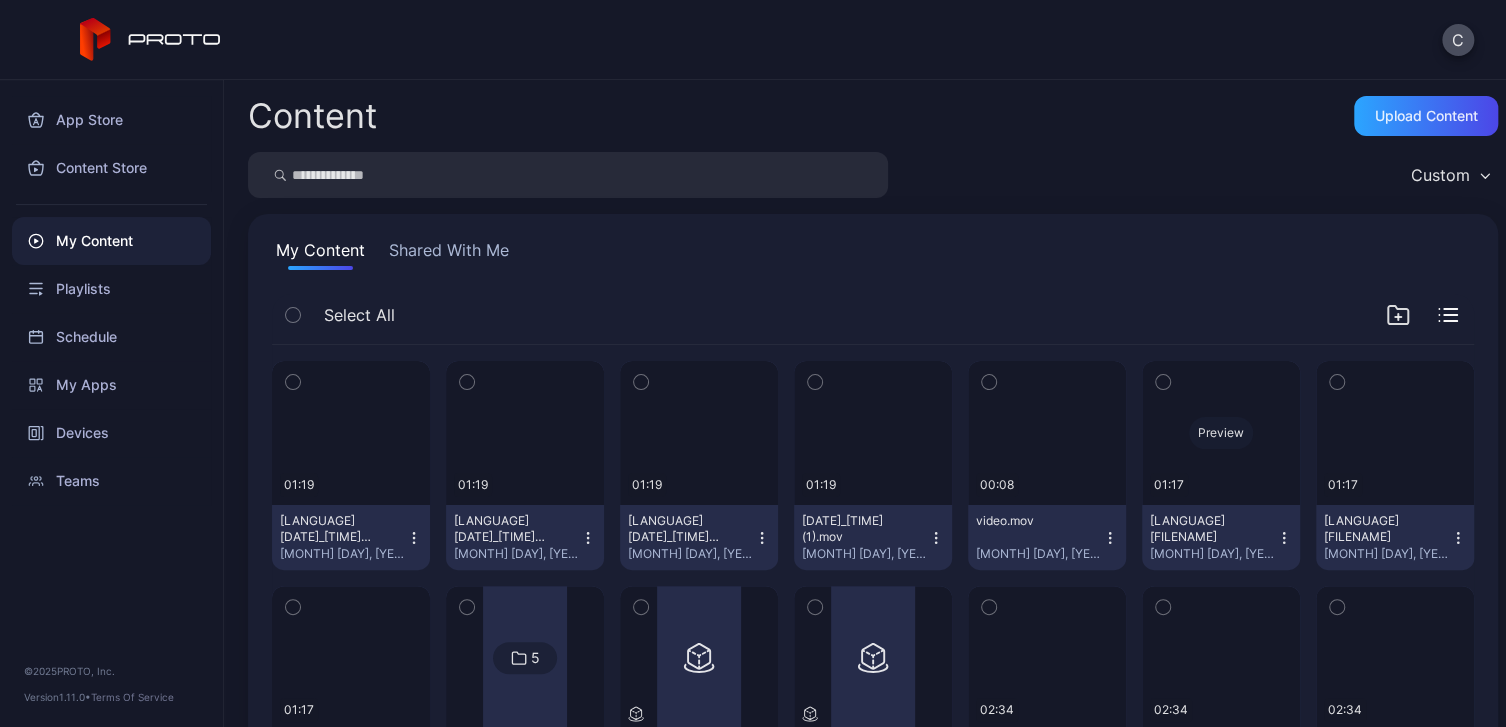 click on "Preview" at bounding box center [1221, 433] 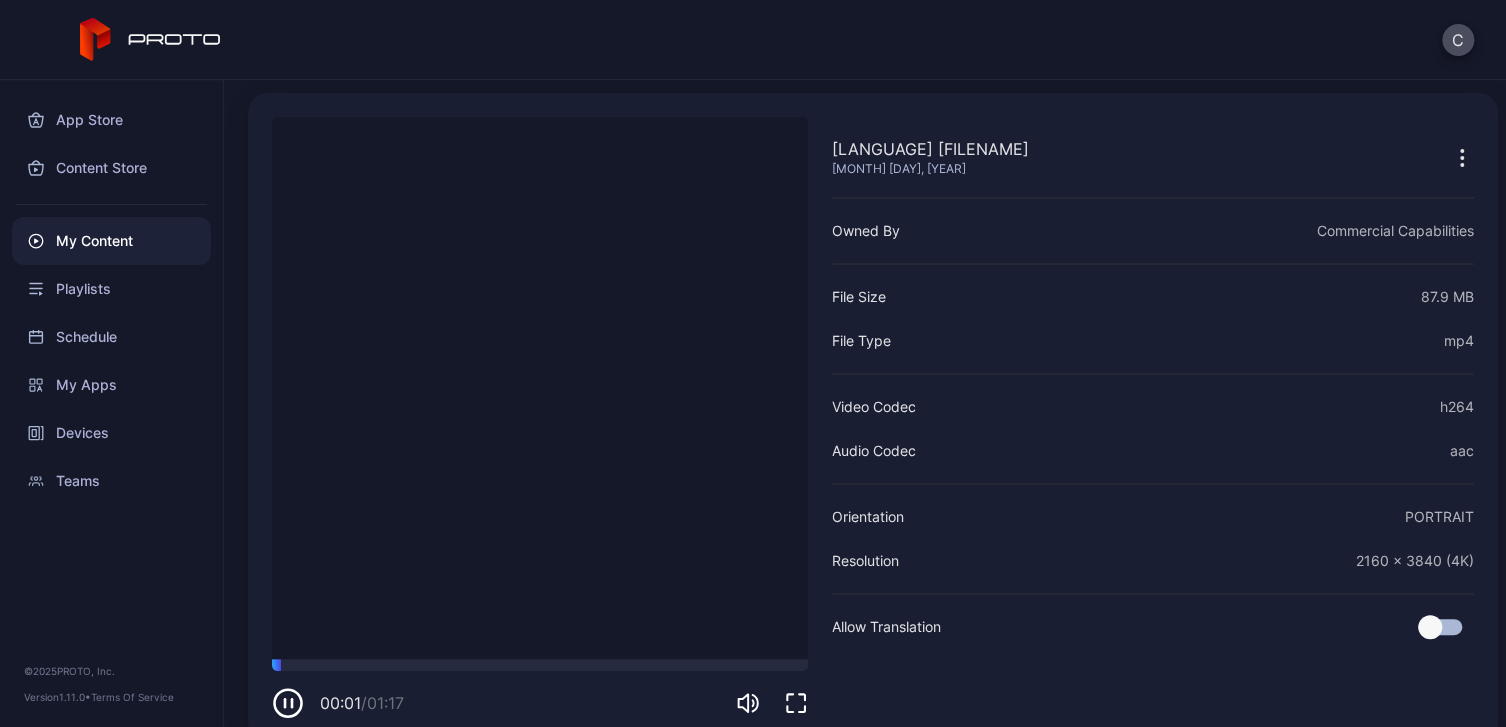 scroll, scrollTop: 99, scrollLeft: 0, axis: vertical 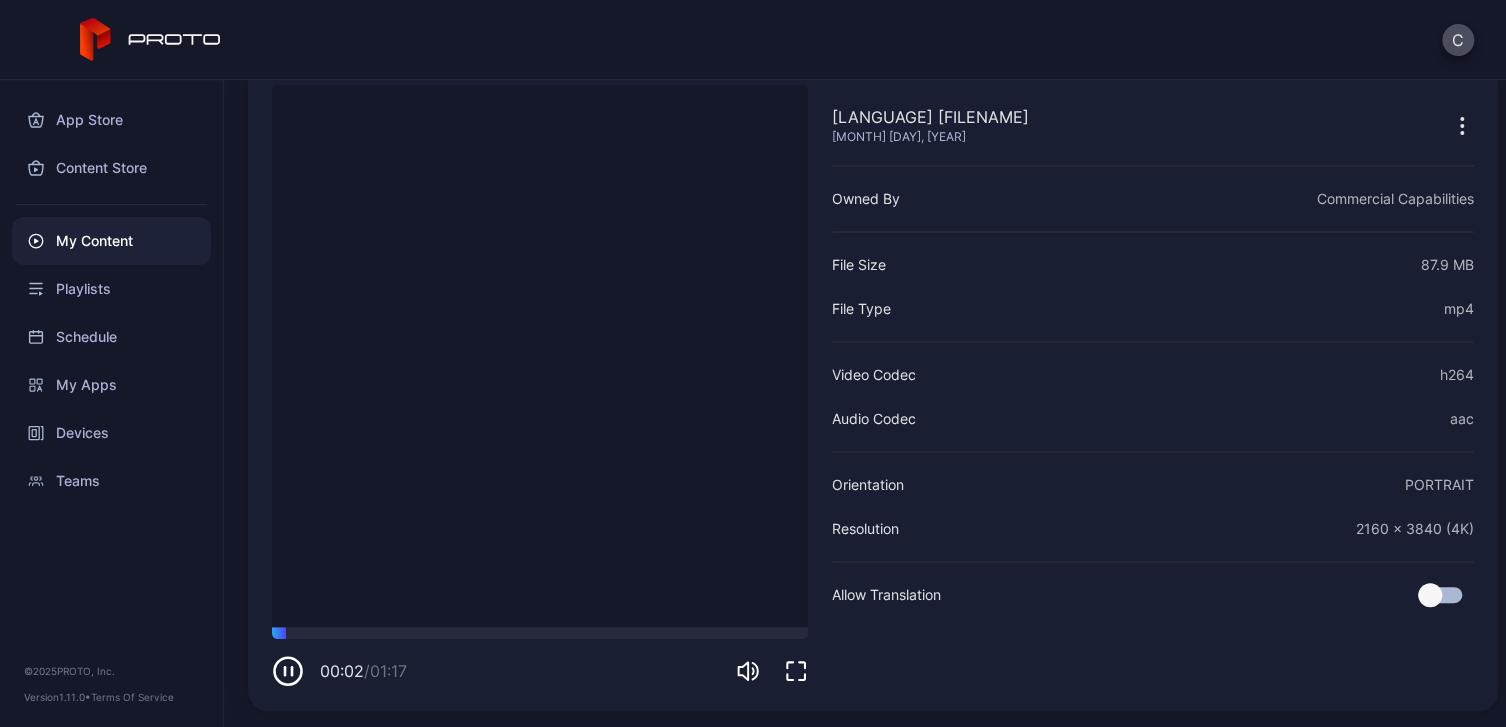 click at bounding box center [288, 671] 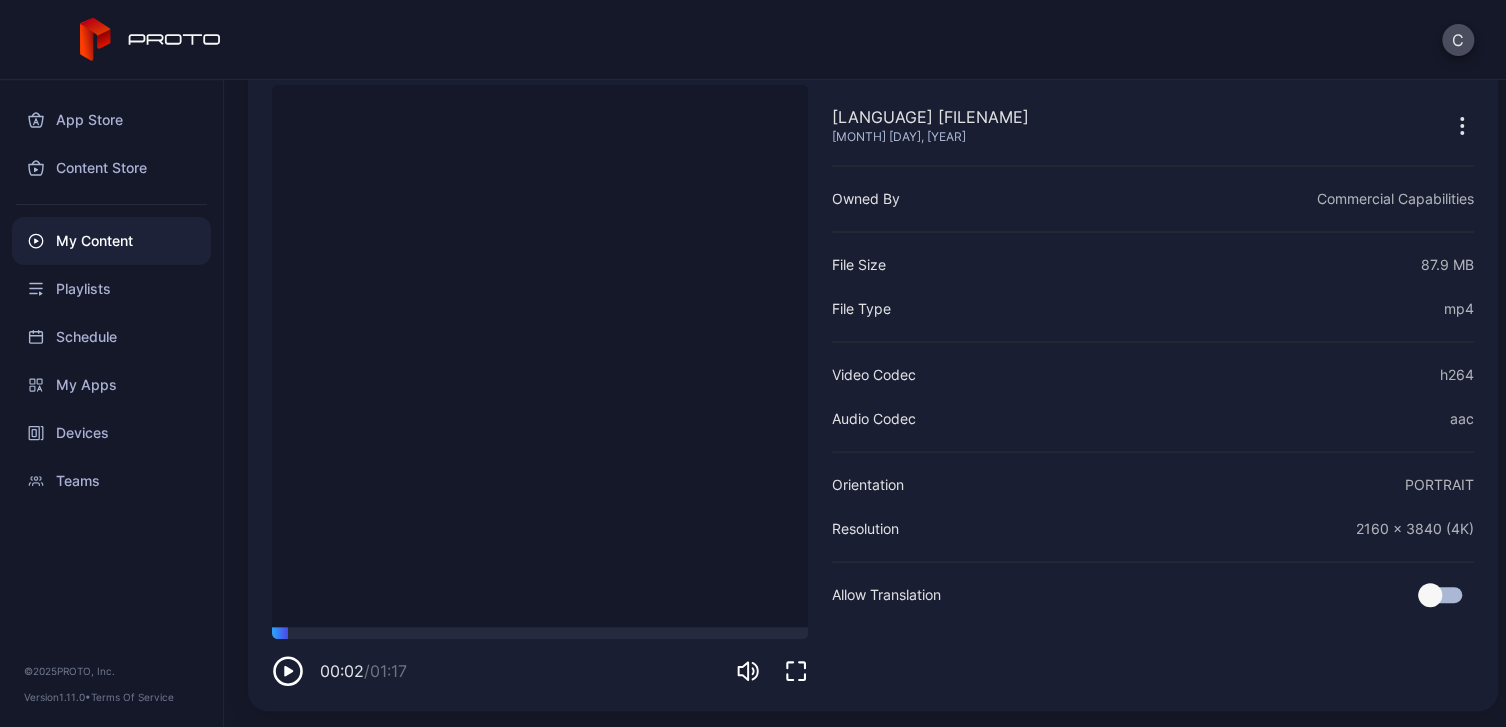 click on "My Content" at bounding box center [111, 241] 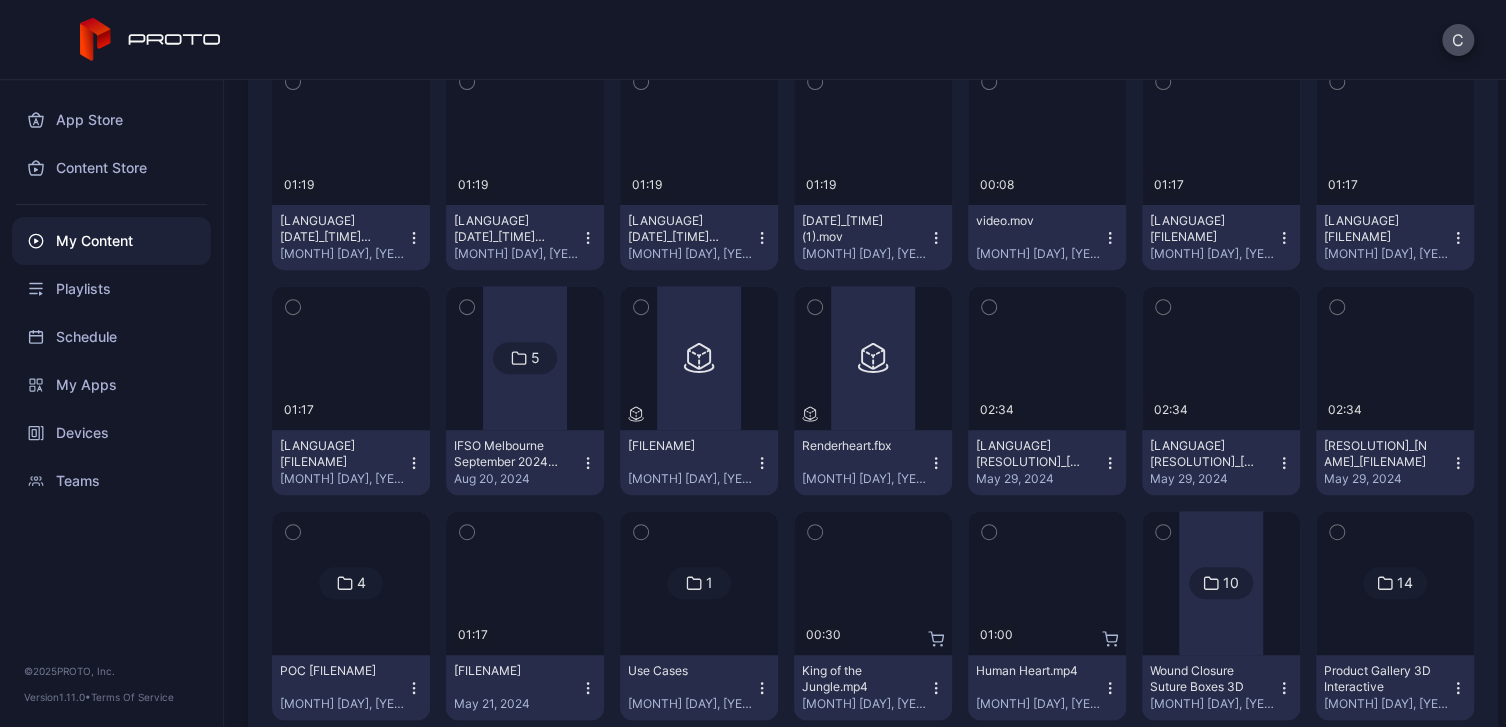 scroll, scrollTop: 0, scrollLeft: 0, axis: both 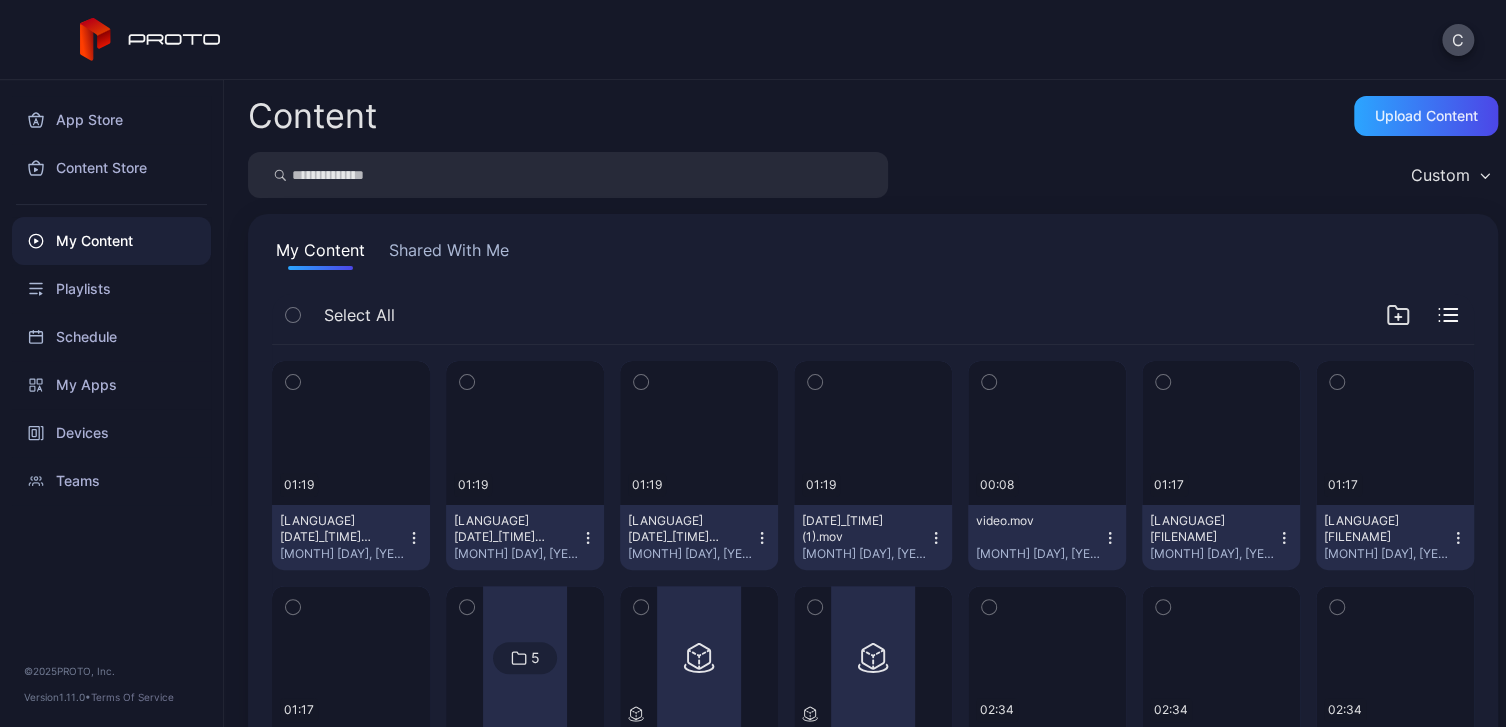 click on "Shared With Me" at bounding box center [449, 254] 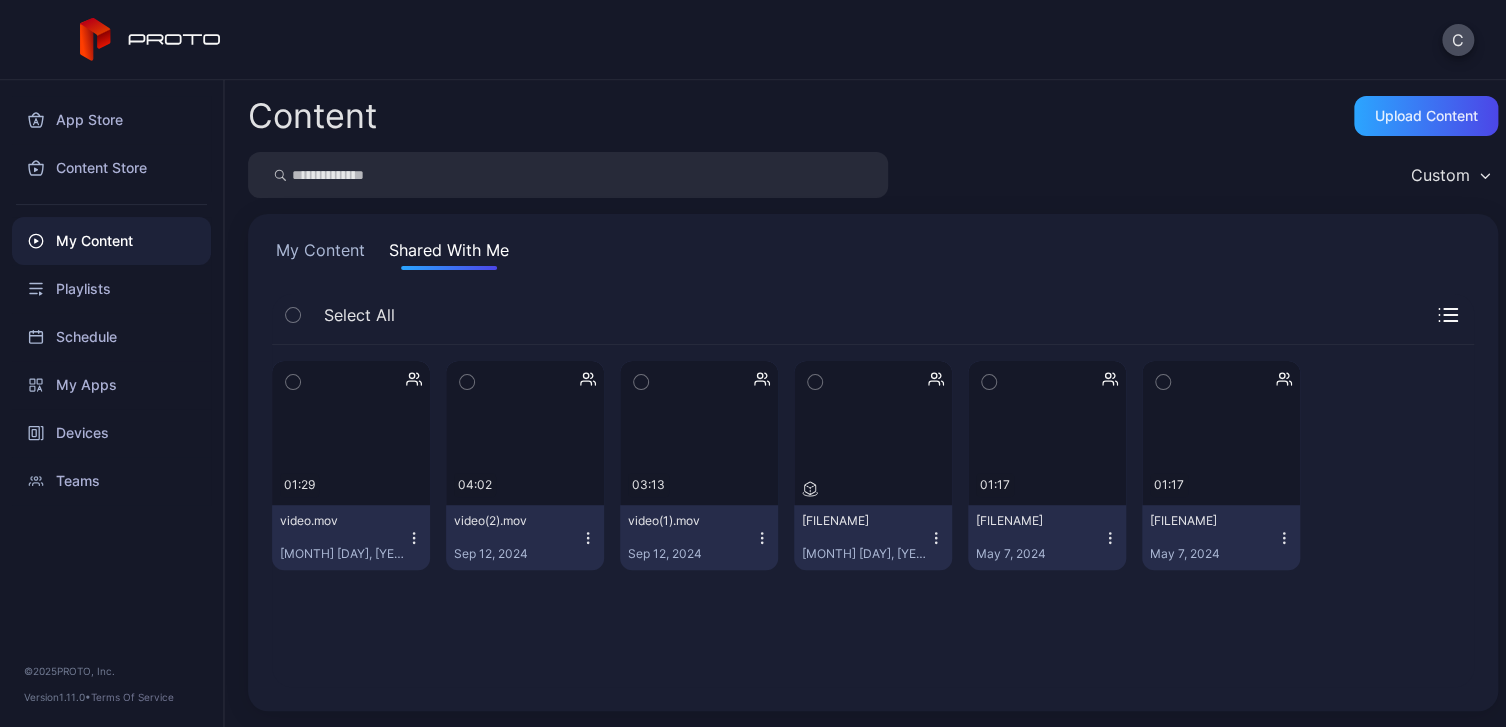 click at bounding box center (414, 538) 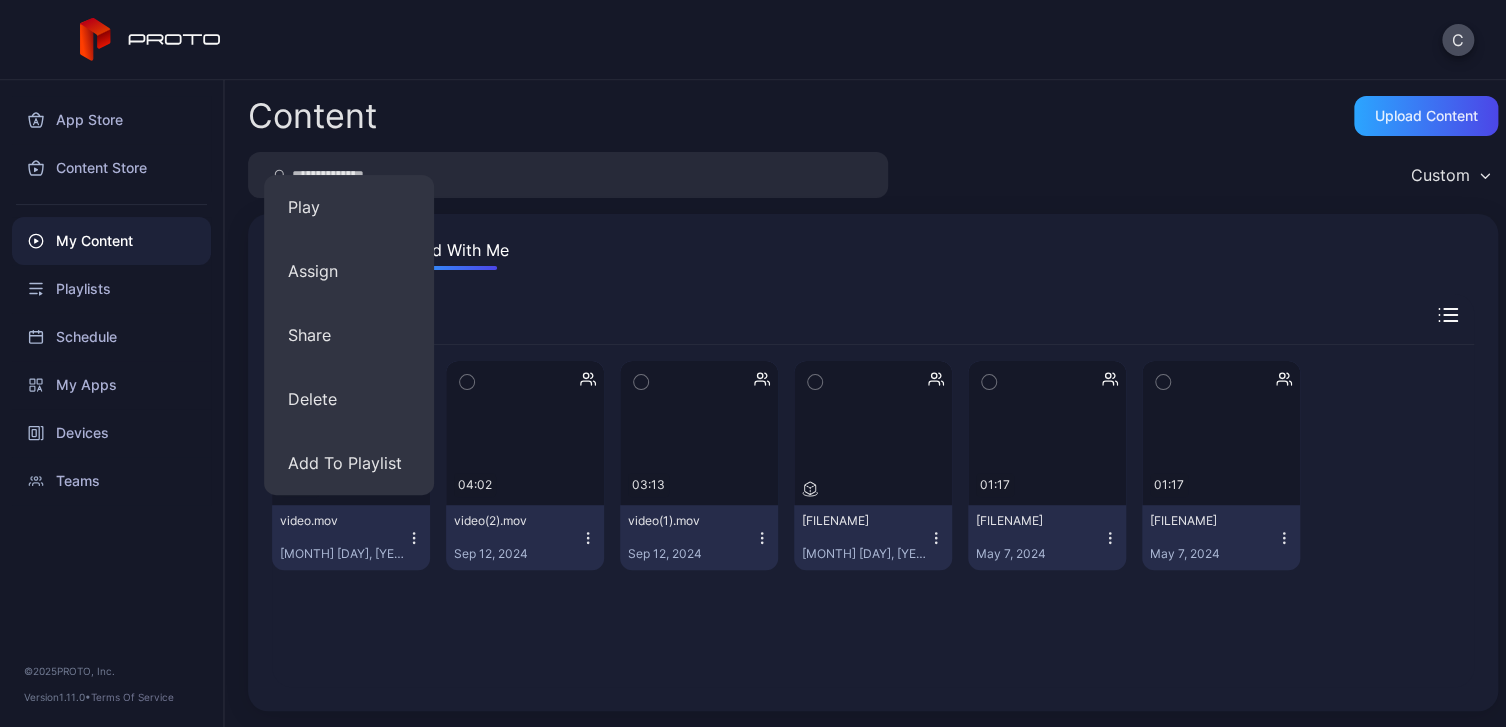 click on "My Content Shared With Me" at bounding box center (873, 254) 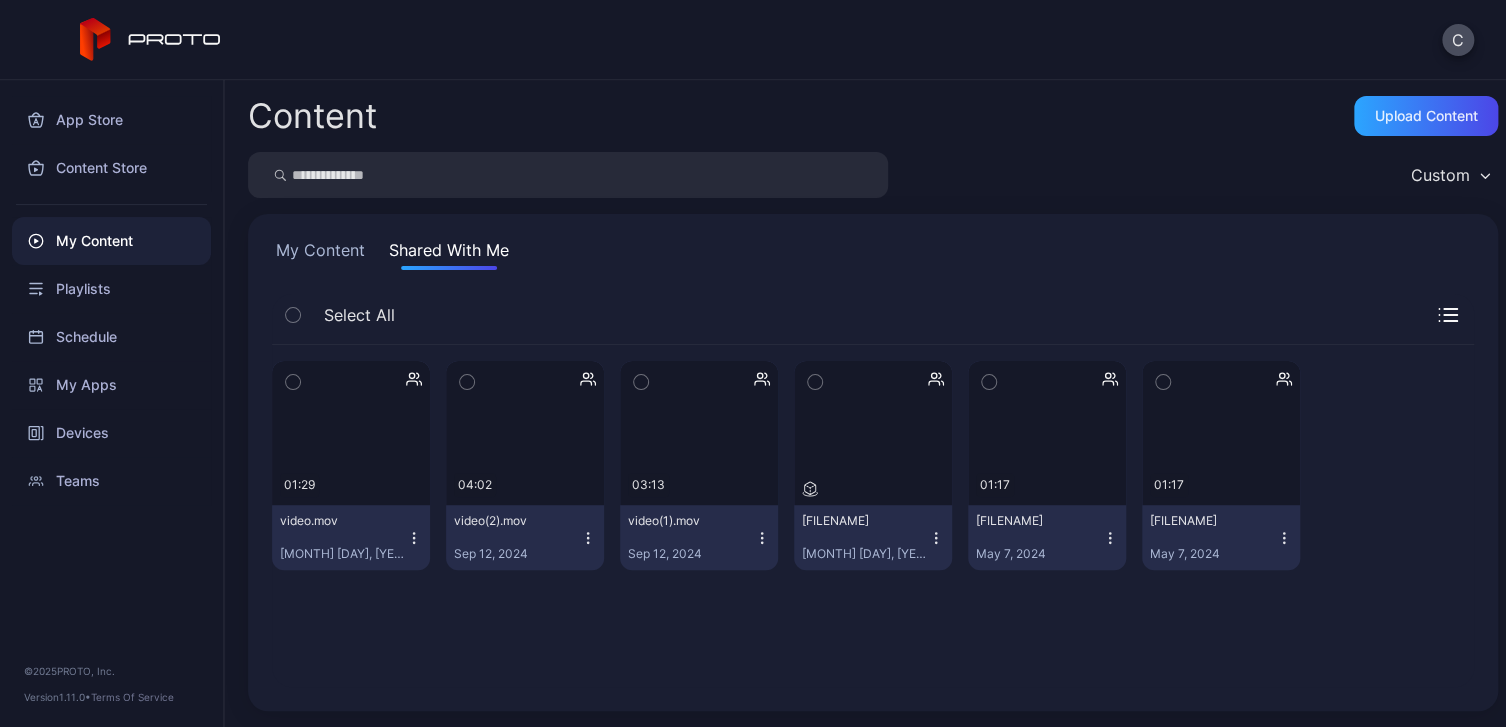 click at bounding box center (587, 532) 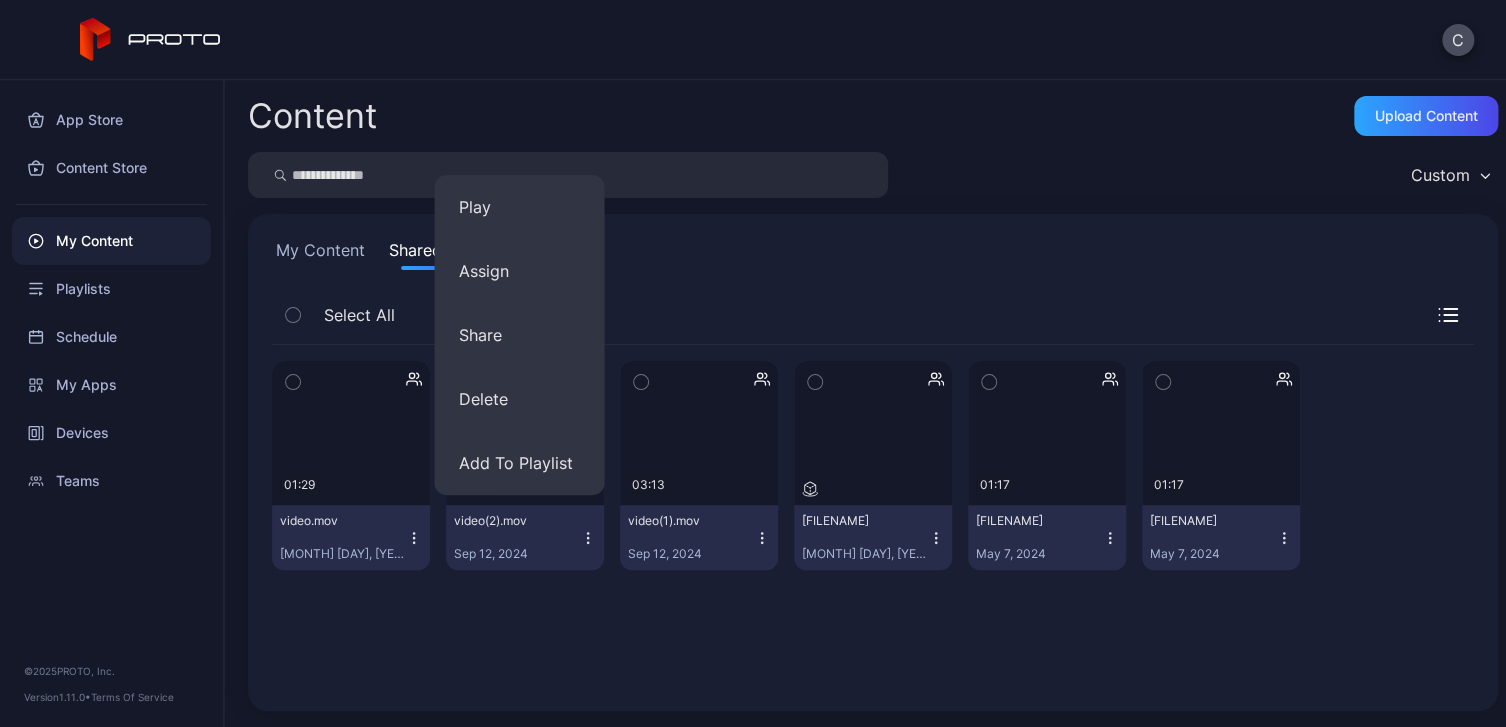 click at bounding box center (587, 532) 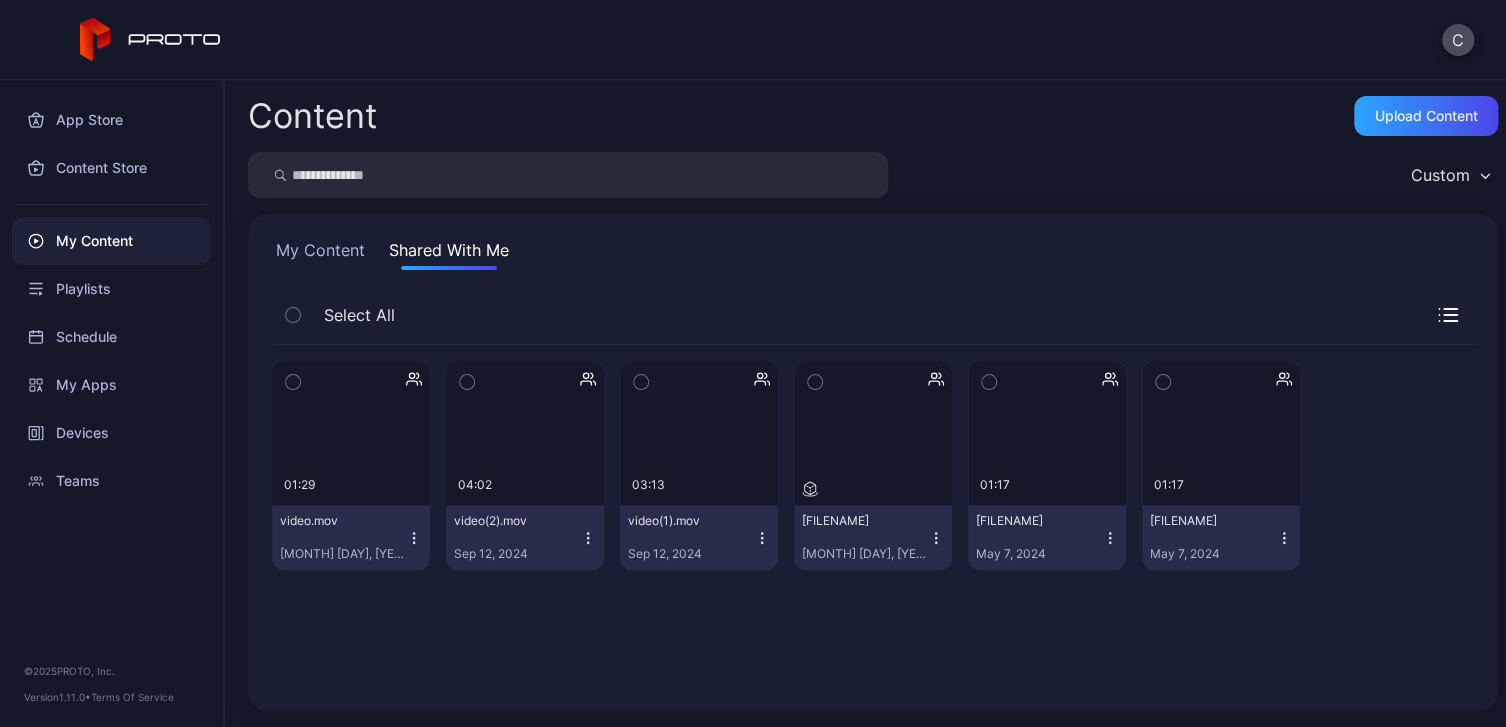 click at bounding box center [1109, 537] 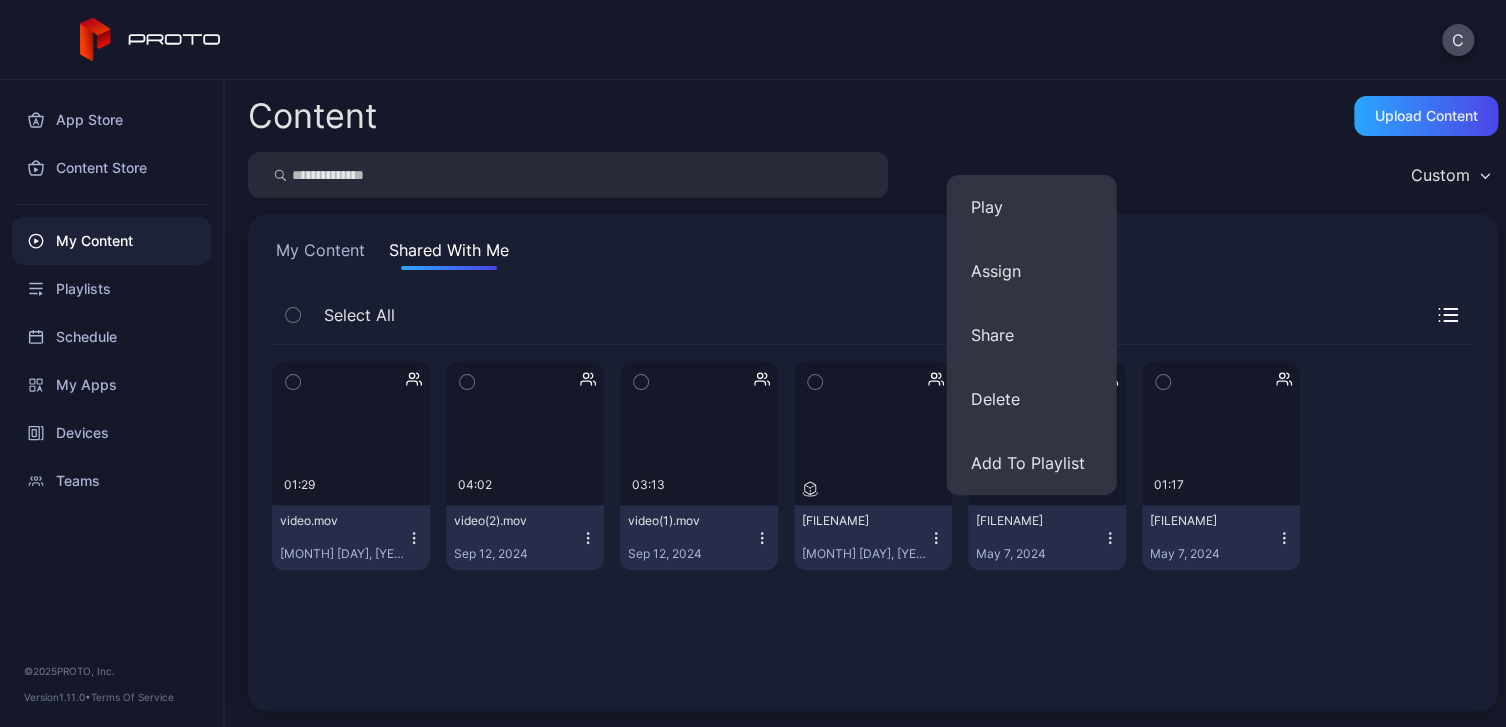 click at bounding box center [1109, 537] 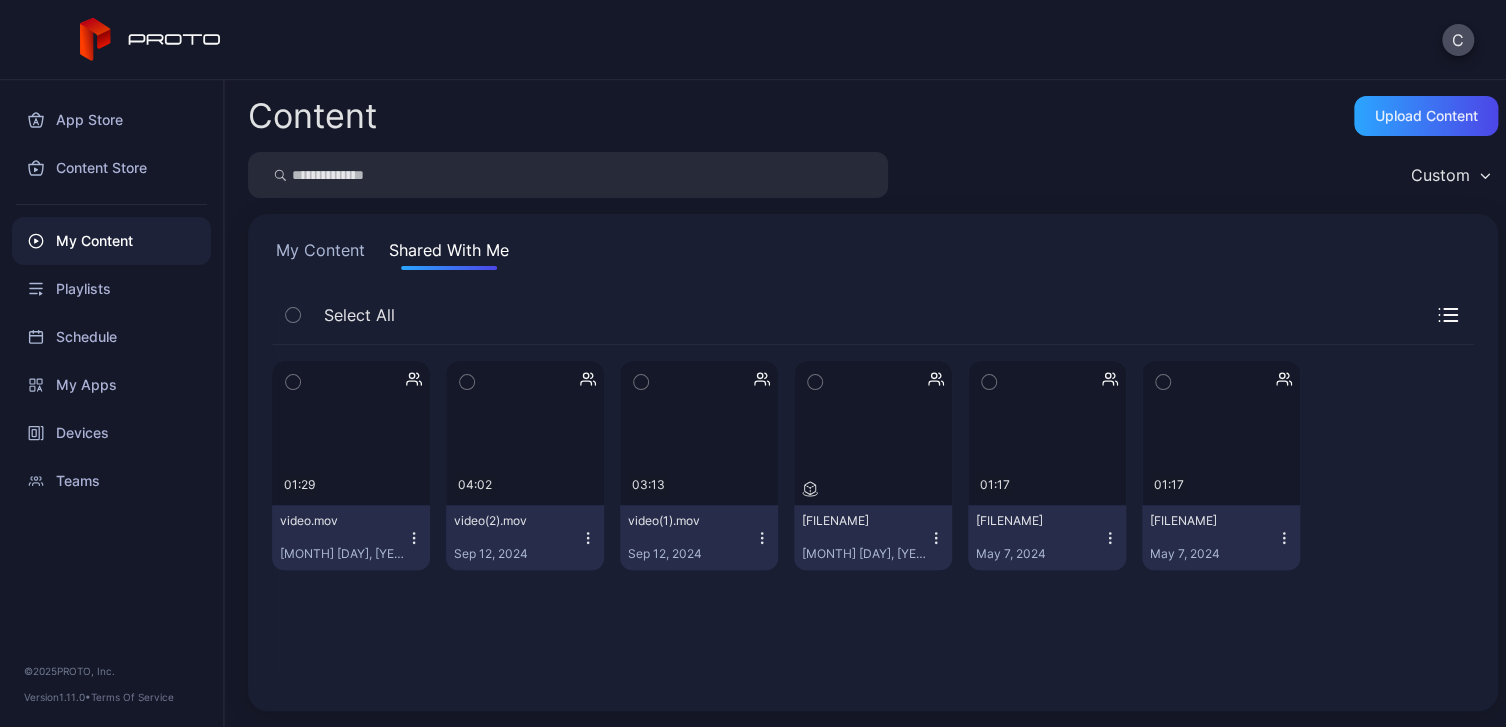 click at bounding box center [414, 538] 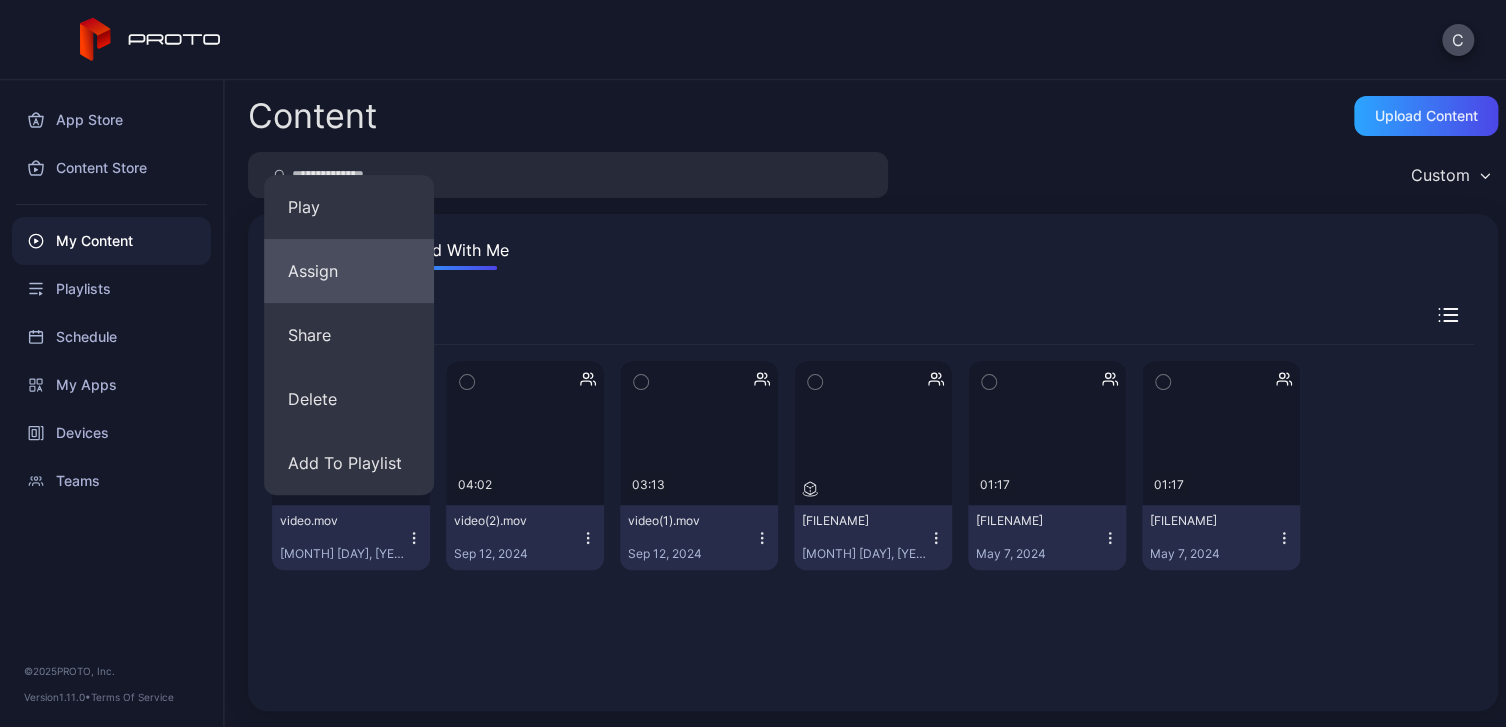 click on "Assign" at bounding box center [349, 207] 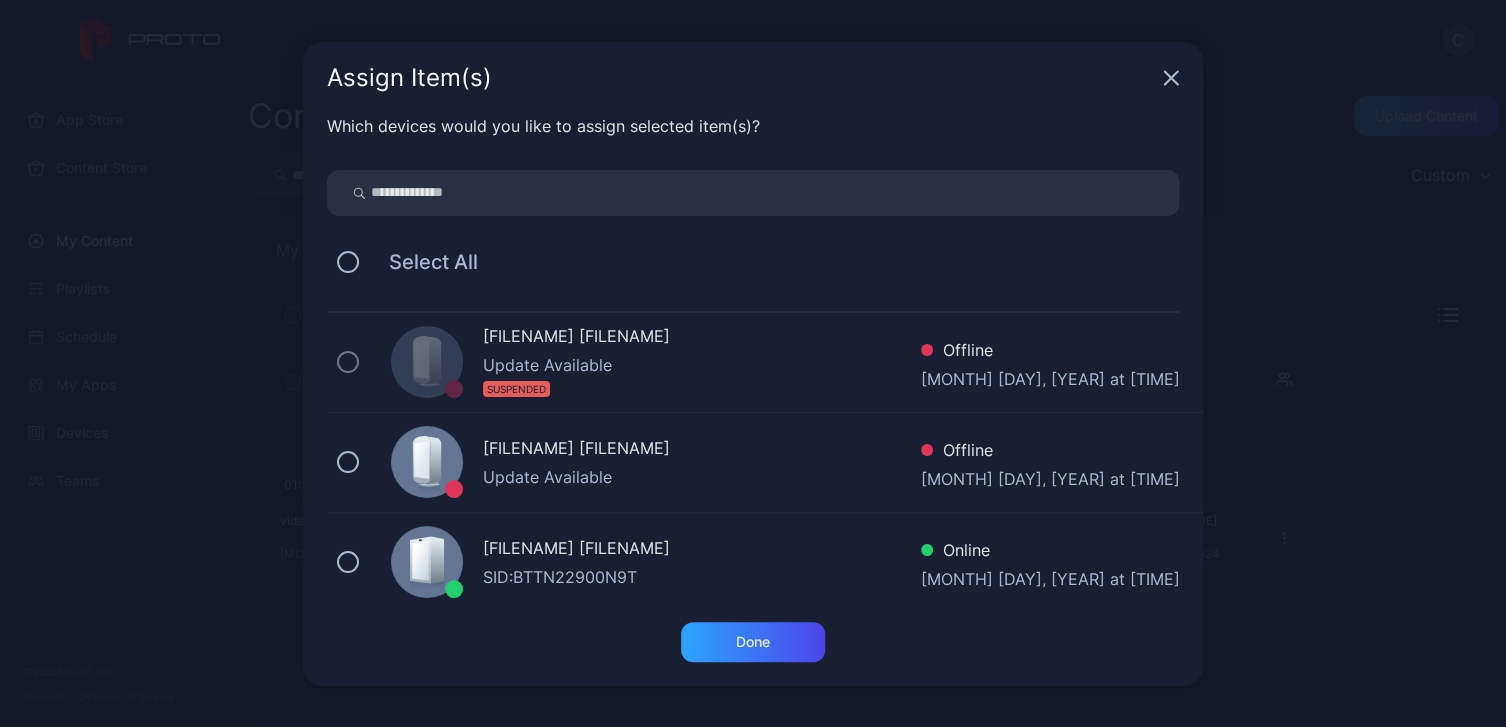 click at bounding box center (1171, 78) 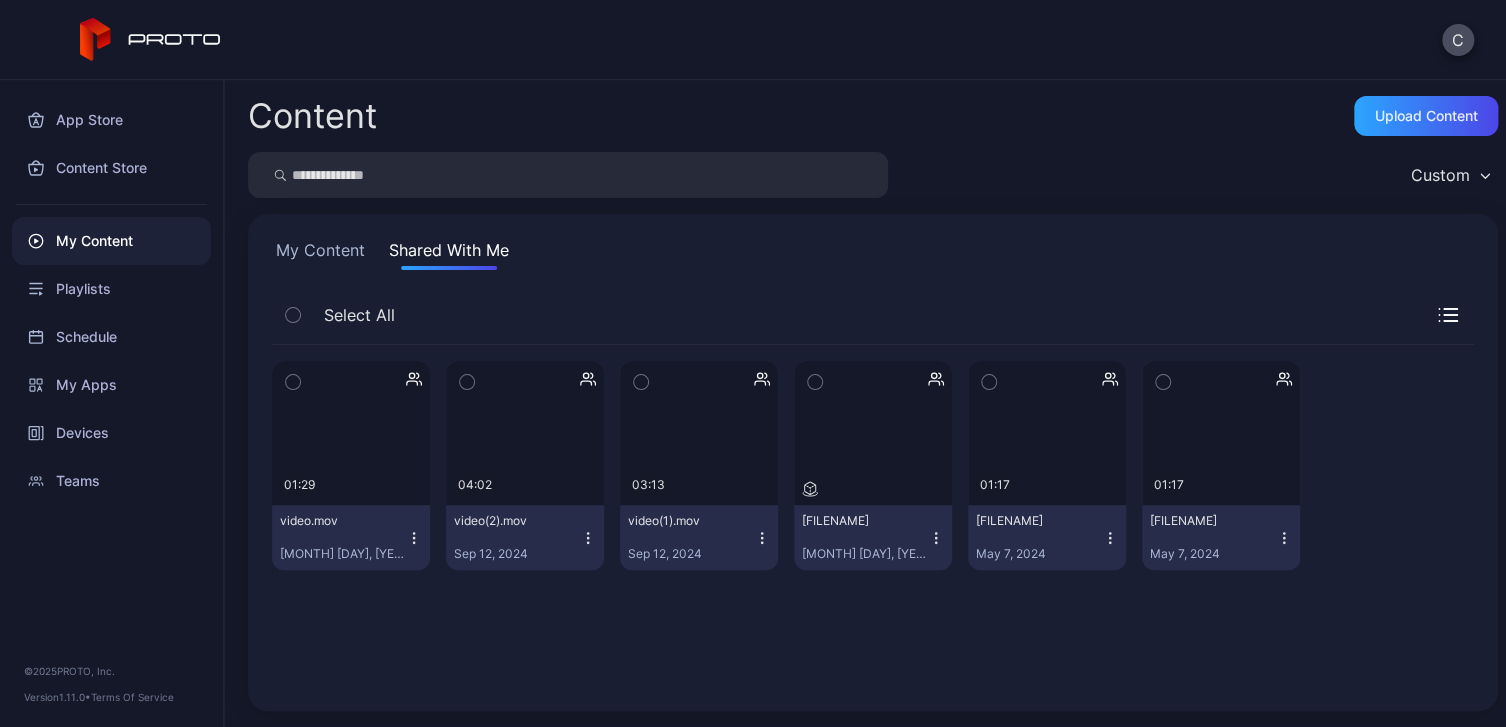 click on "My Content" at bounding box center [320, 254] 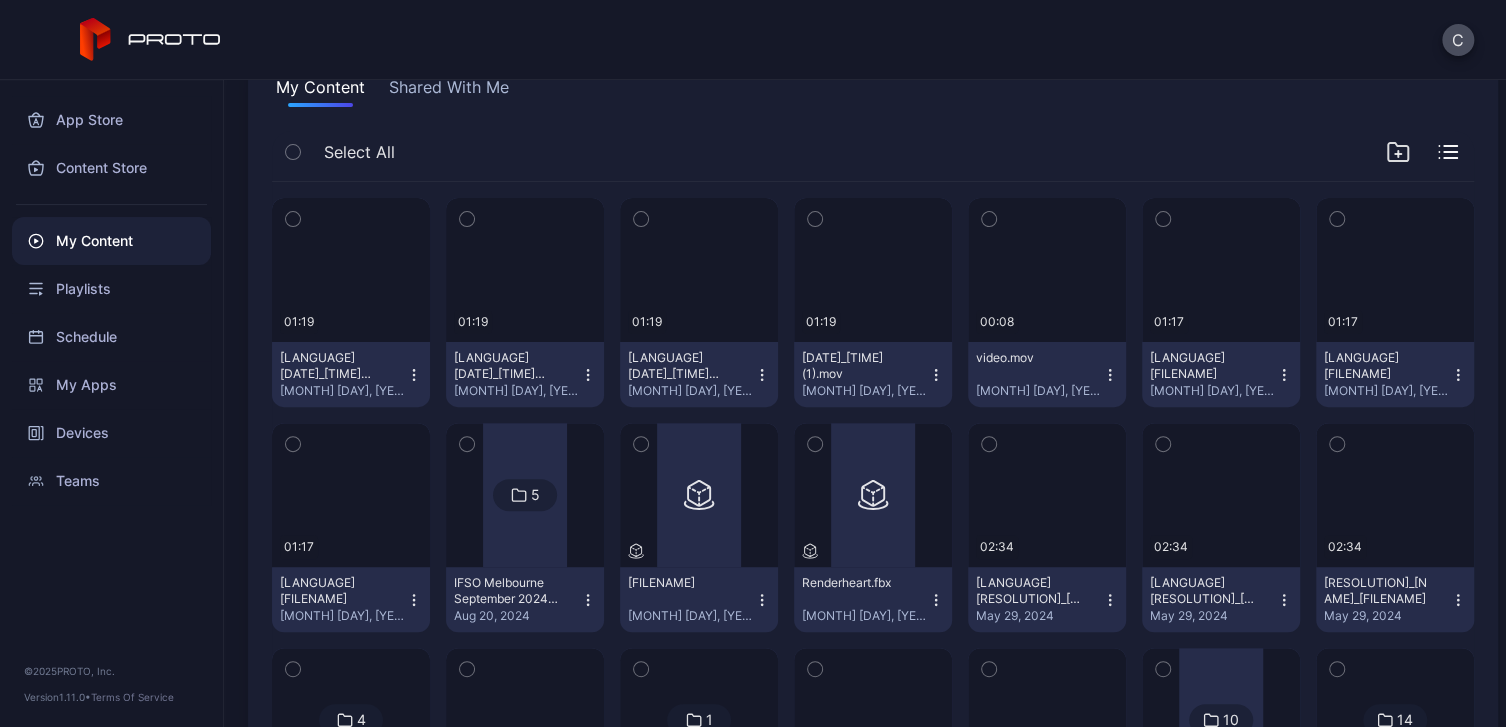 scroll, scrollTop: 200, scrollLeft: 0, axis: vertical 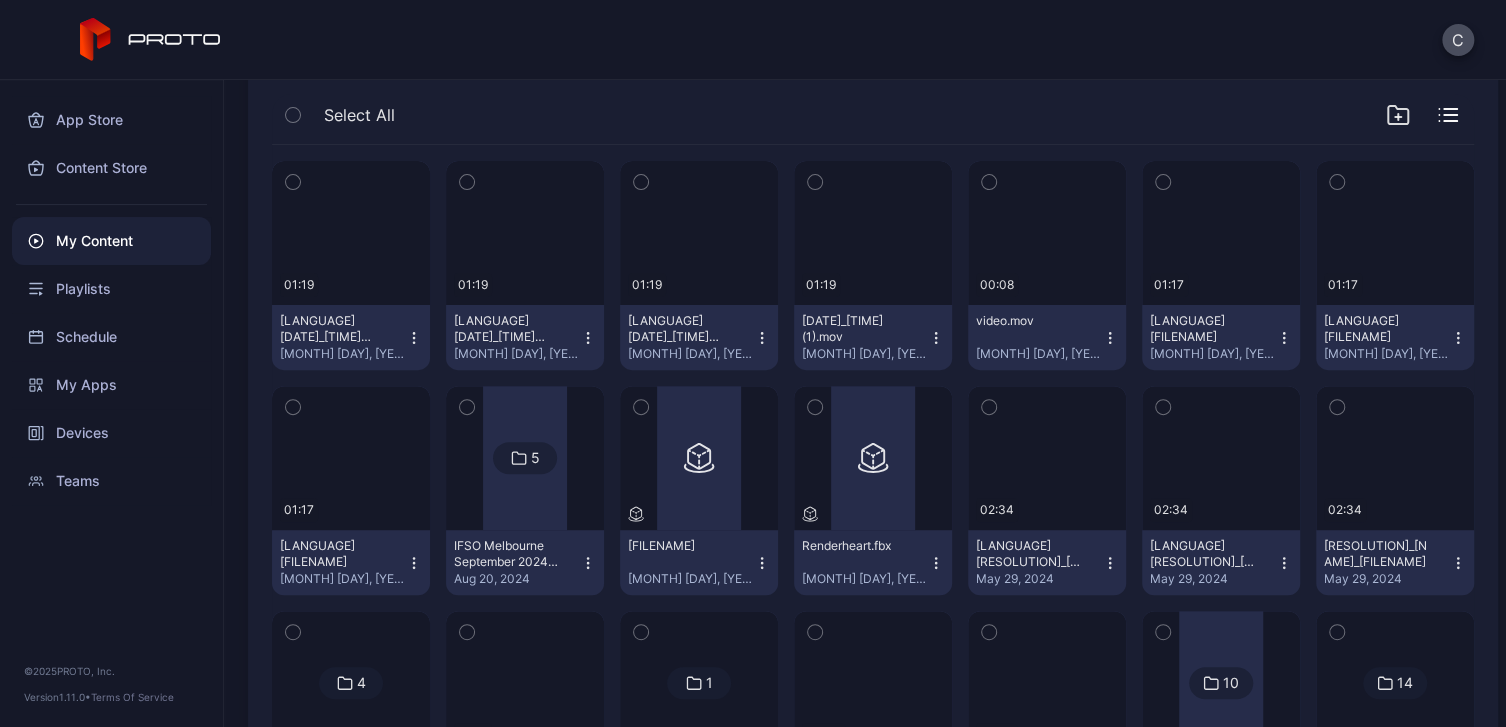 click at bounding box center [936, 338] 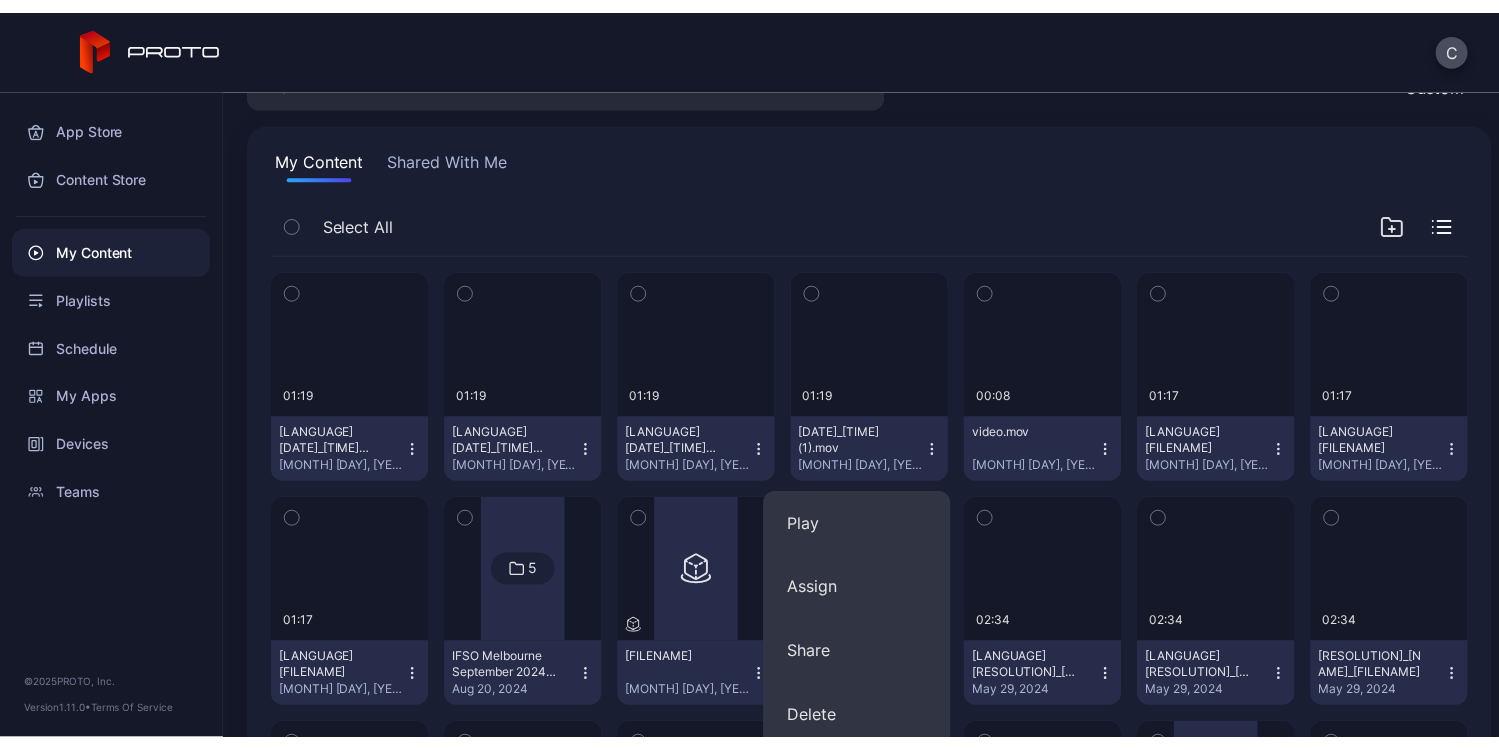 scroll, scrollTop: 0, scrollLeft: 0, axis: both 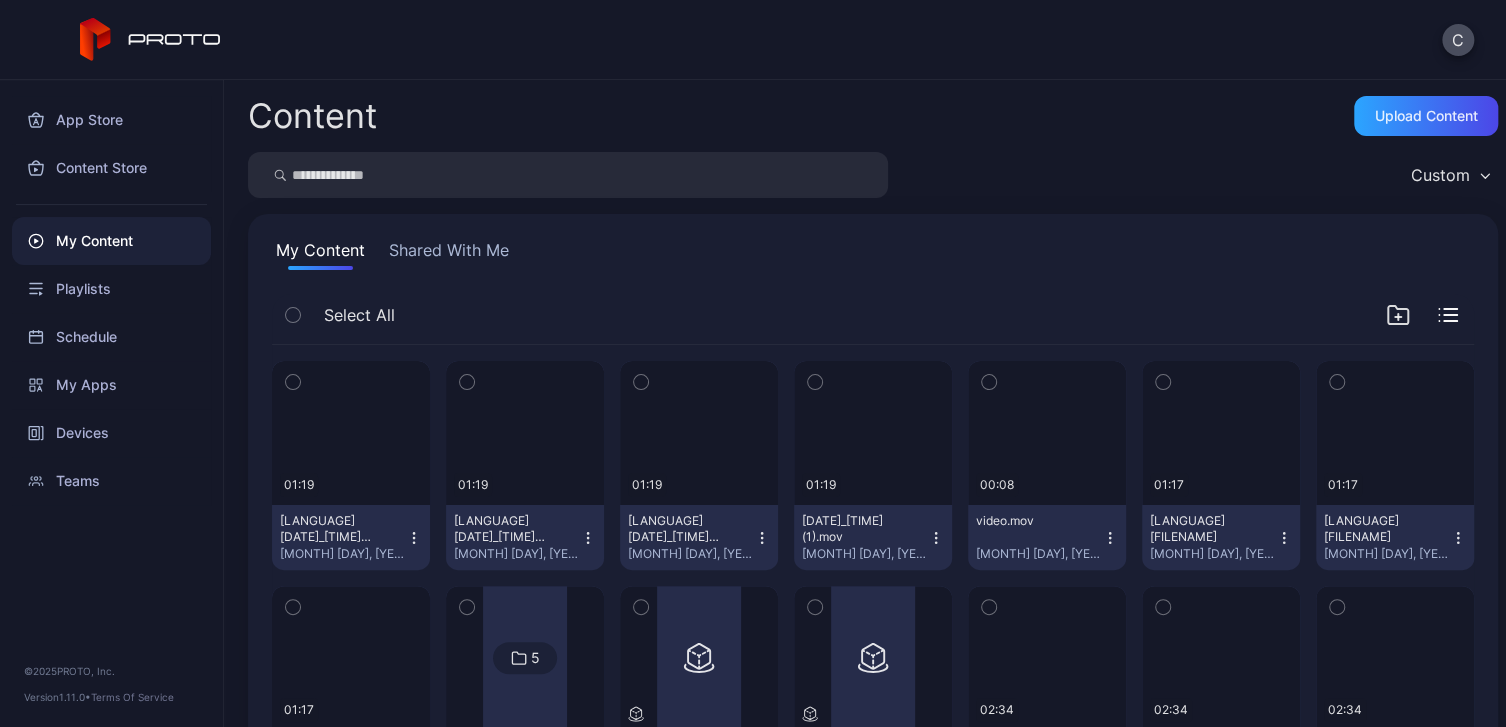 click on "Shared With Me" at bounding box center [449, 254] 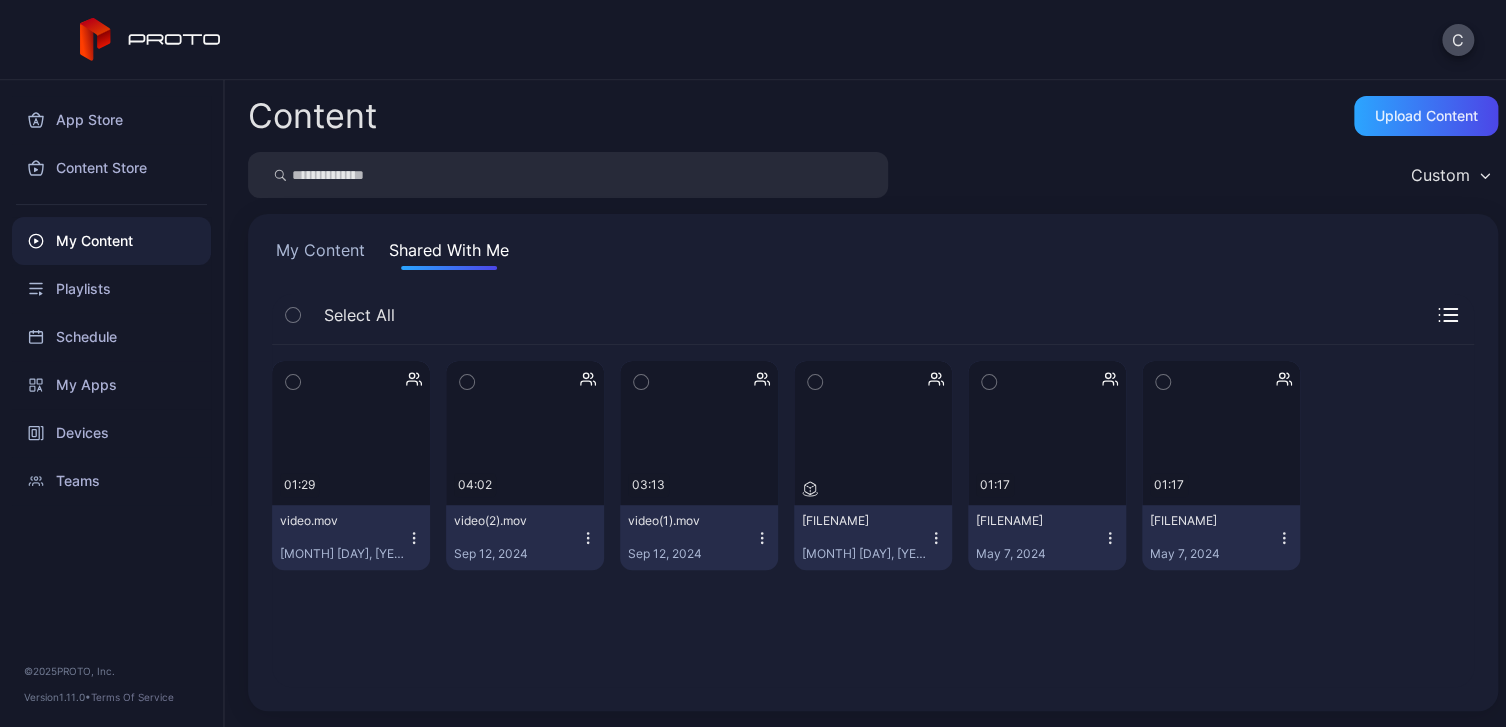click at bounding box center (414, 538) 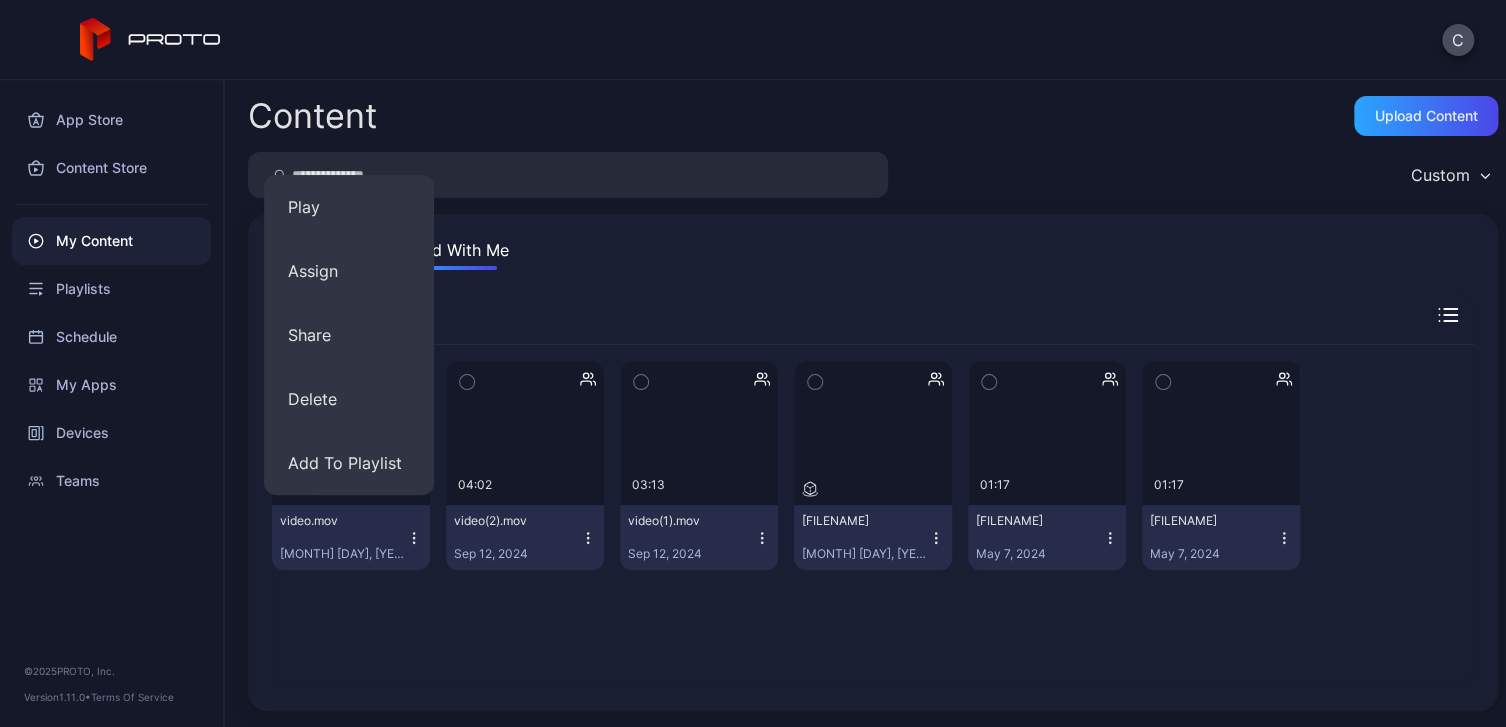 click on "My Content Shared With Me" at bounding box center (873, 254) 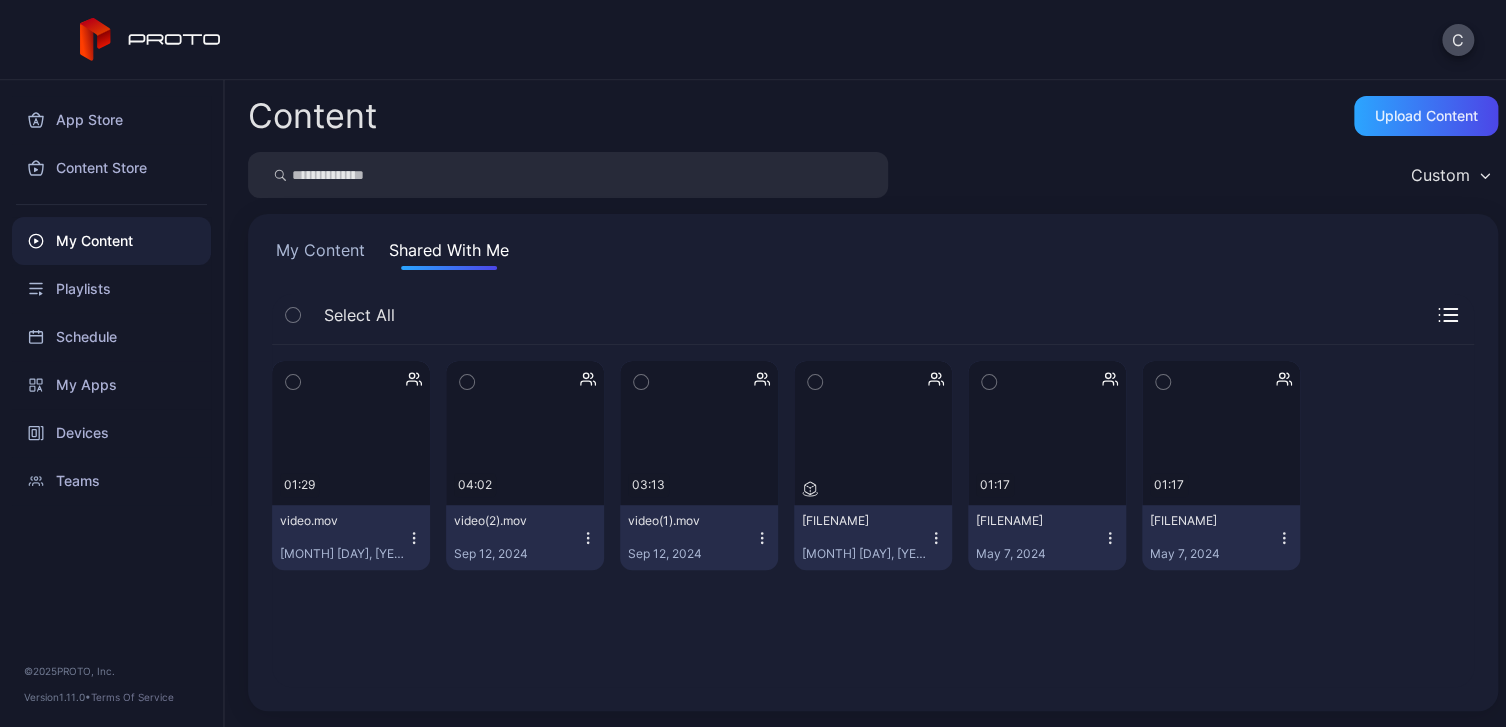 click at bounding box center (414, 538) 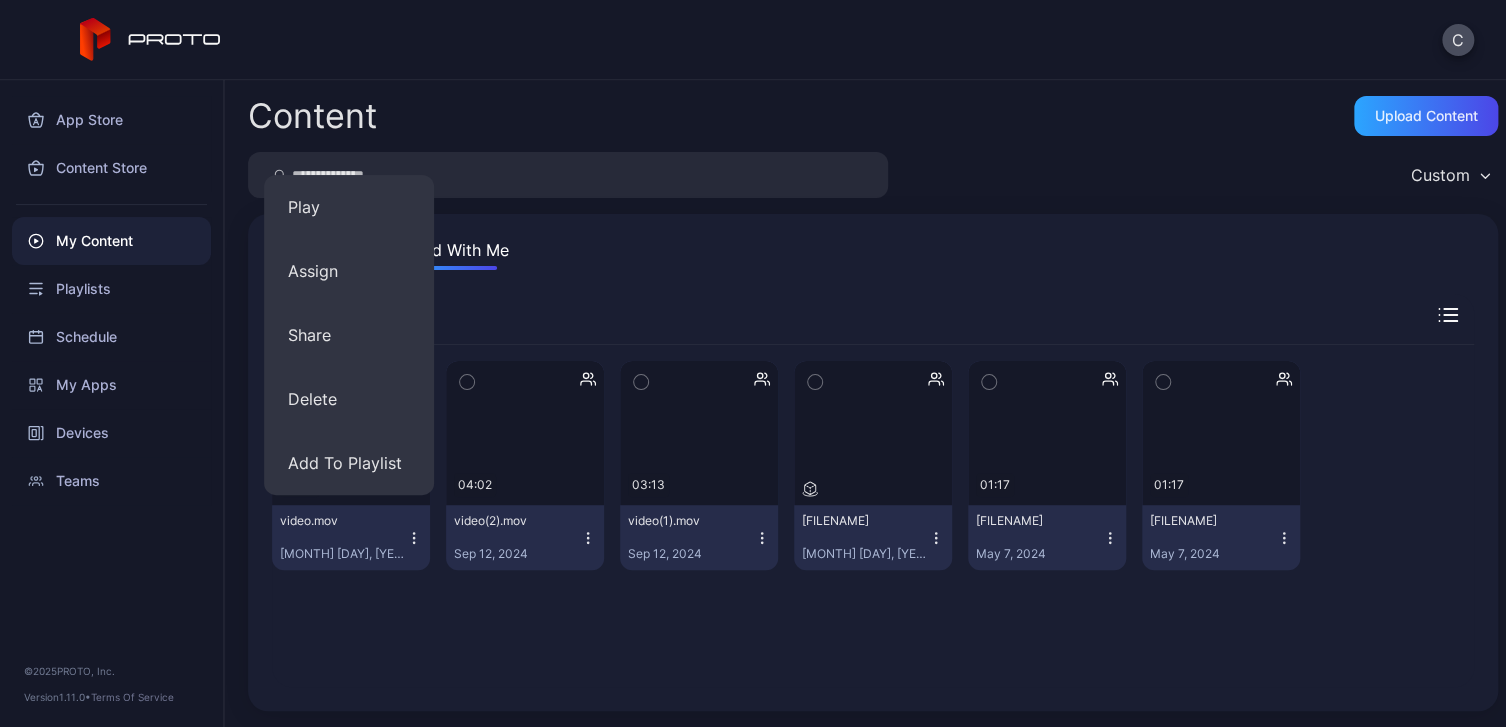 click at bounding box center (414, 538) 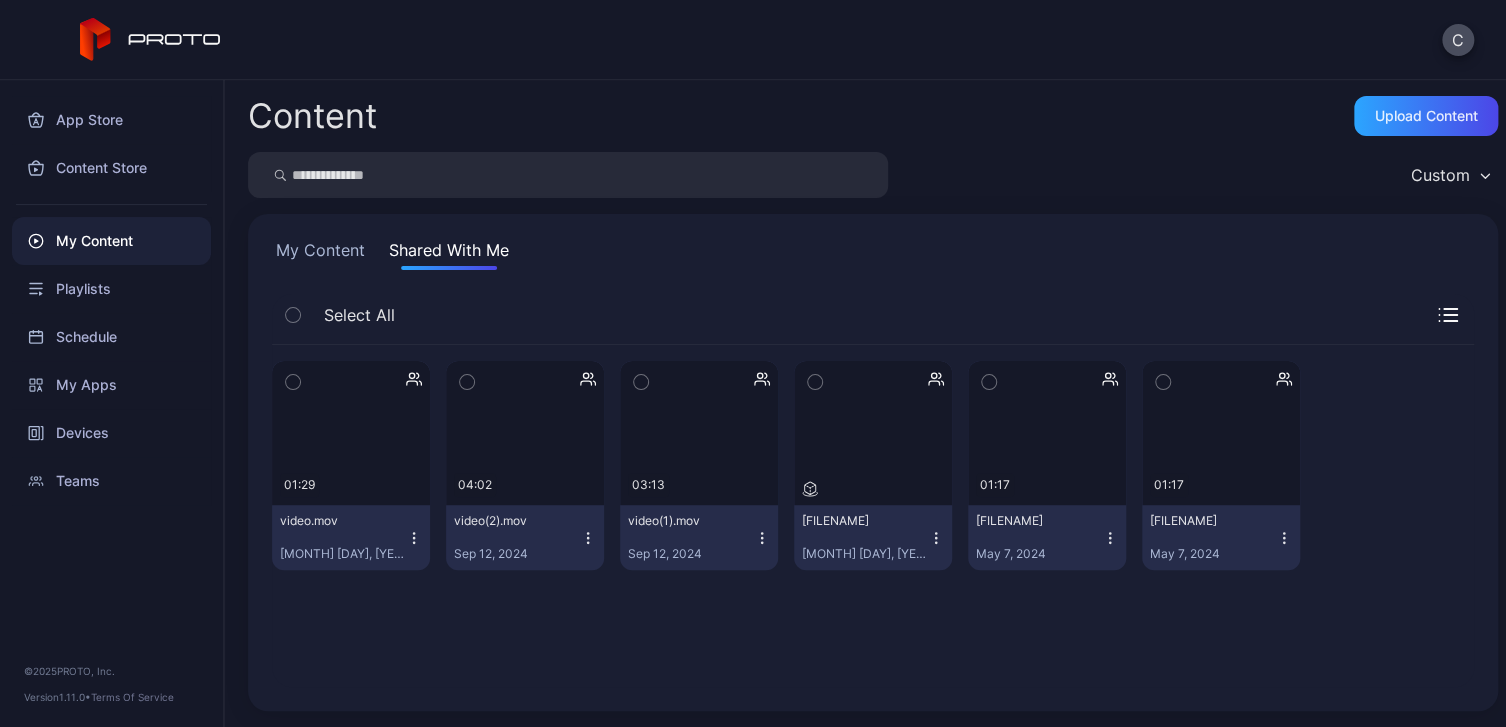 click at bounding box center (413, 537) 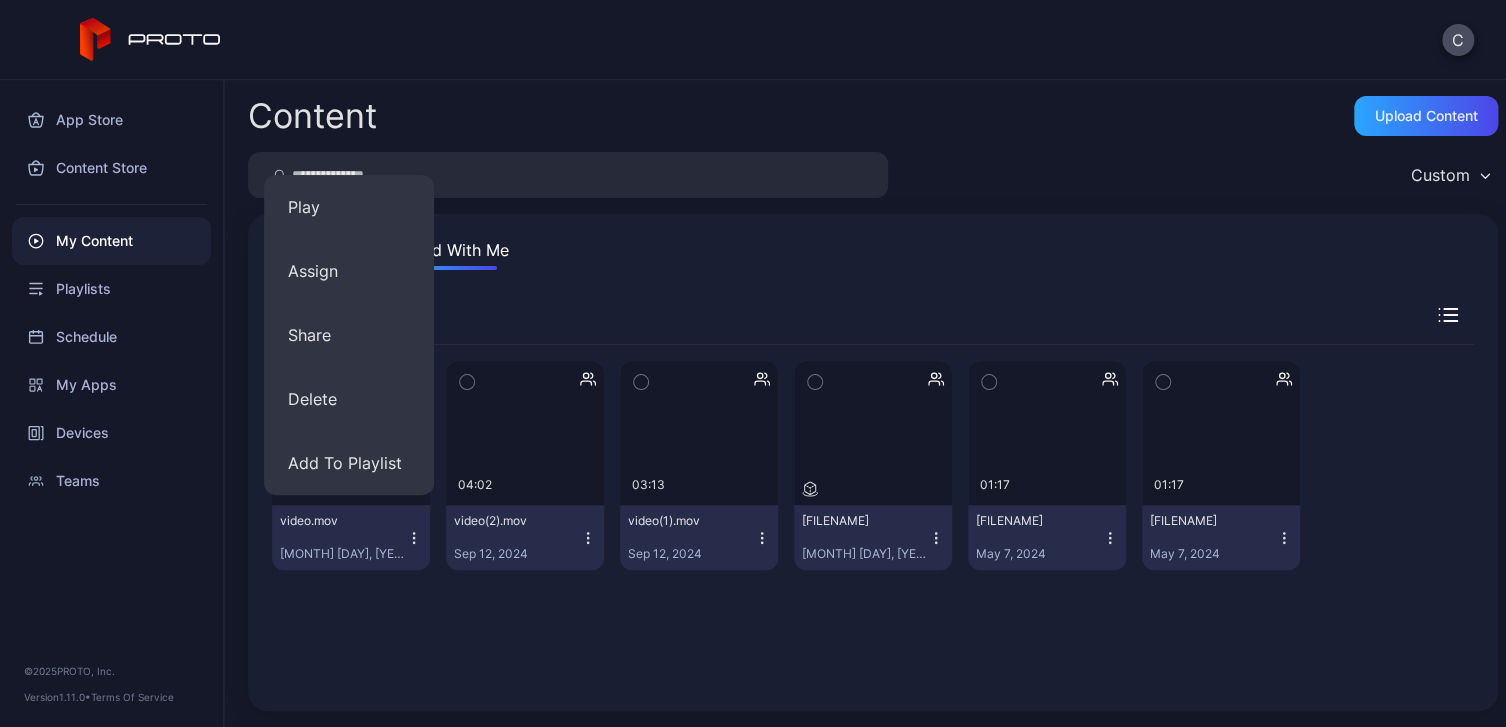 click on "My Content Shared With Me" at bounding box center [873, 254] 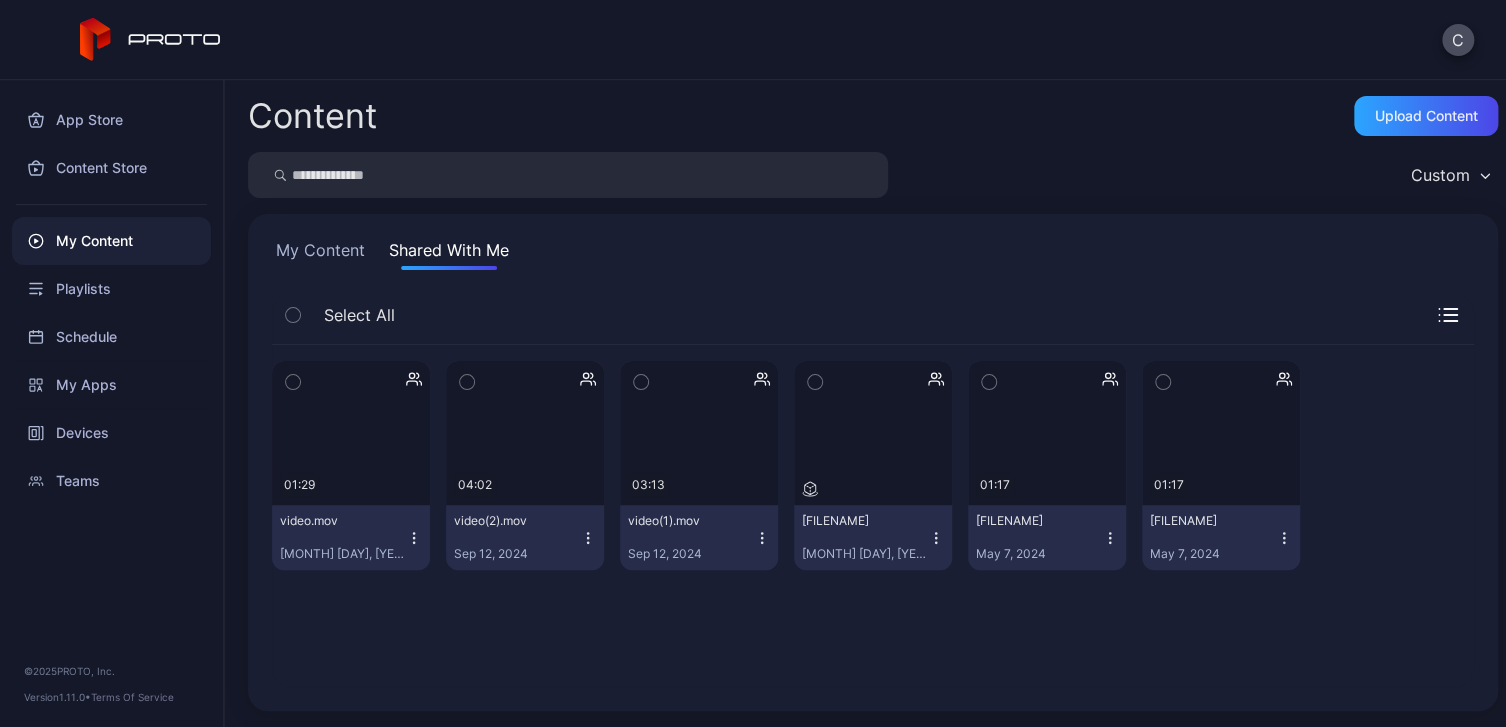 click on "My Content" at bounding box center [320, 254] 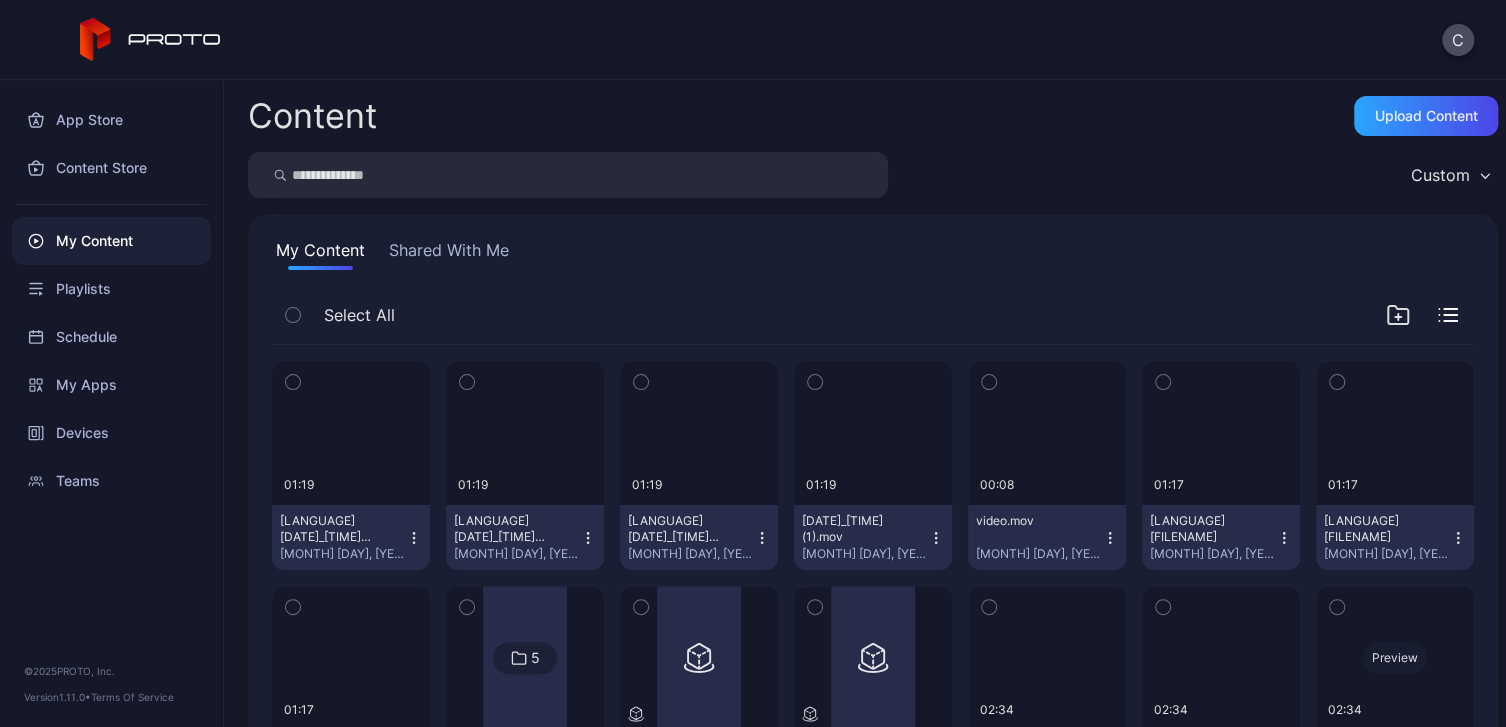 click on "Preview" at bounding box center [1395, 658] 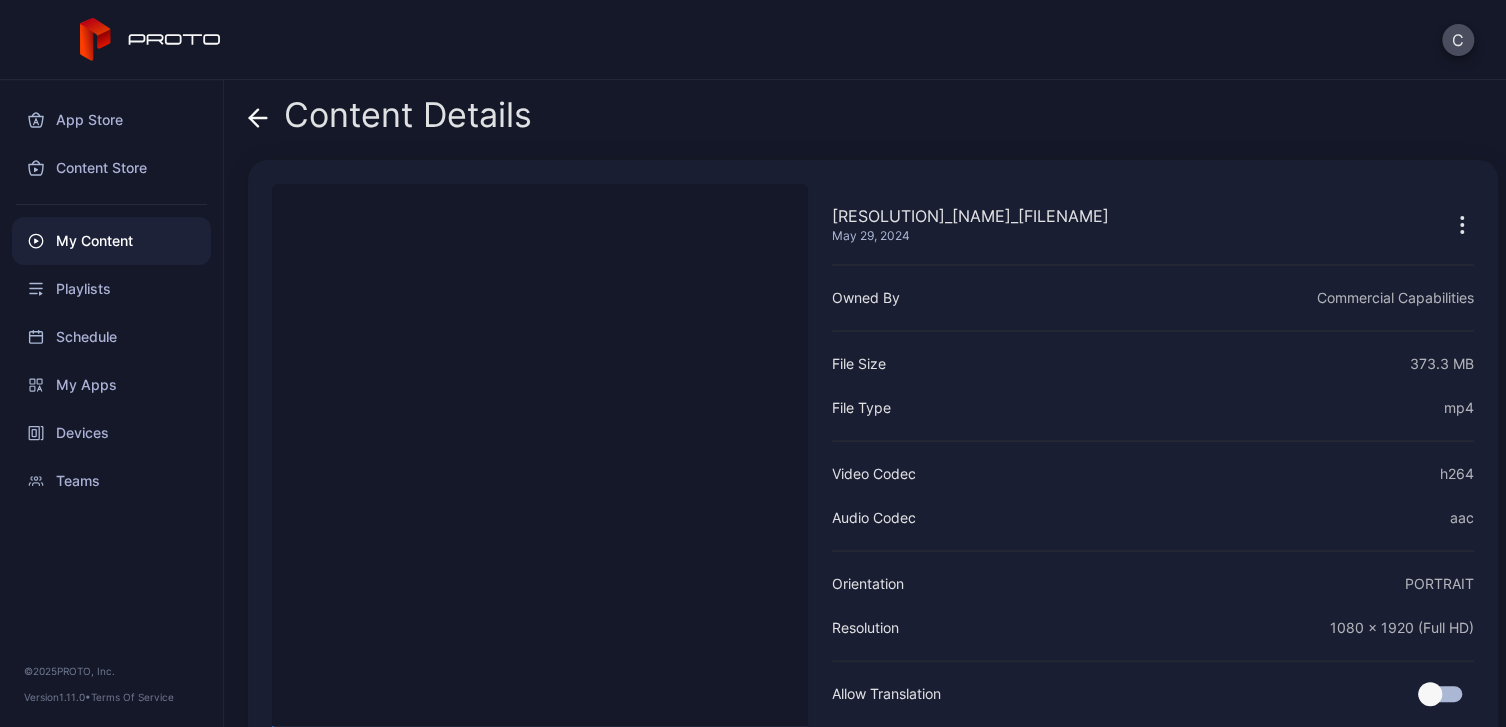 click at bounding box center [254, 117] 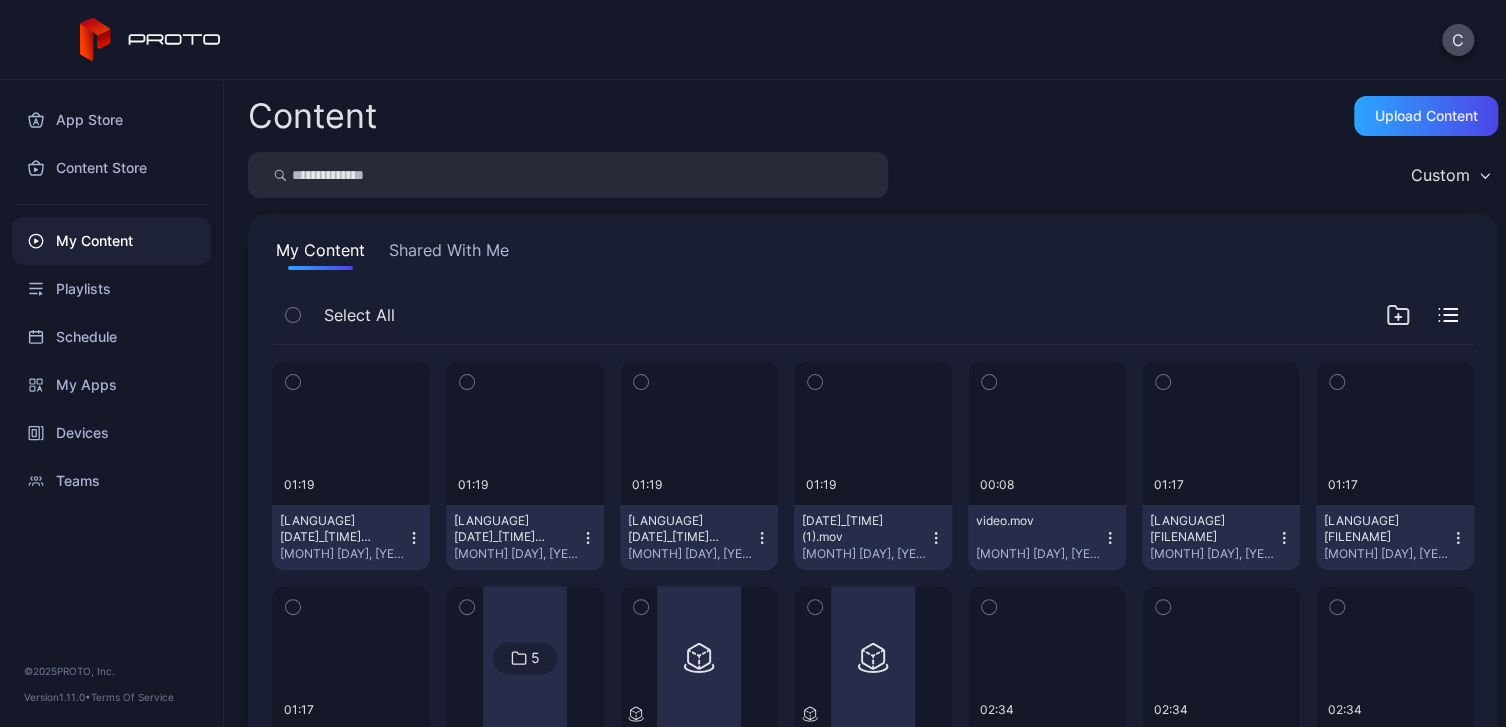 click on "Shared With Me" at bounding box center (449, 254) 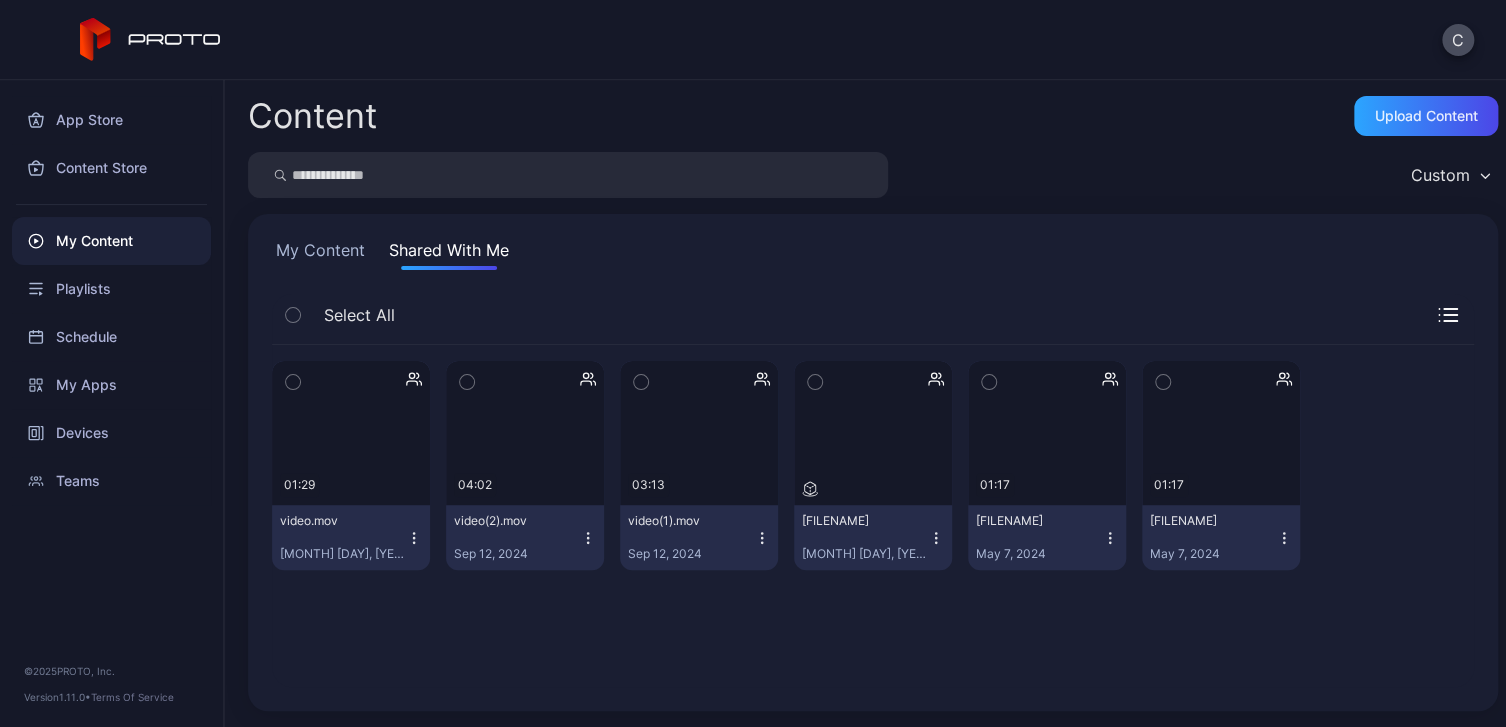 click at bounding box center [414, 538] 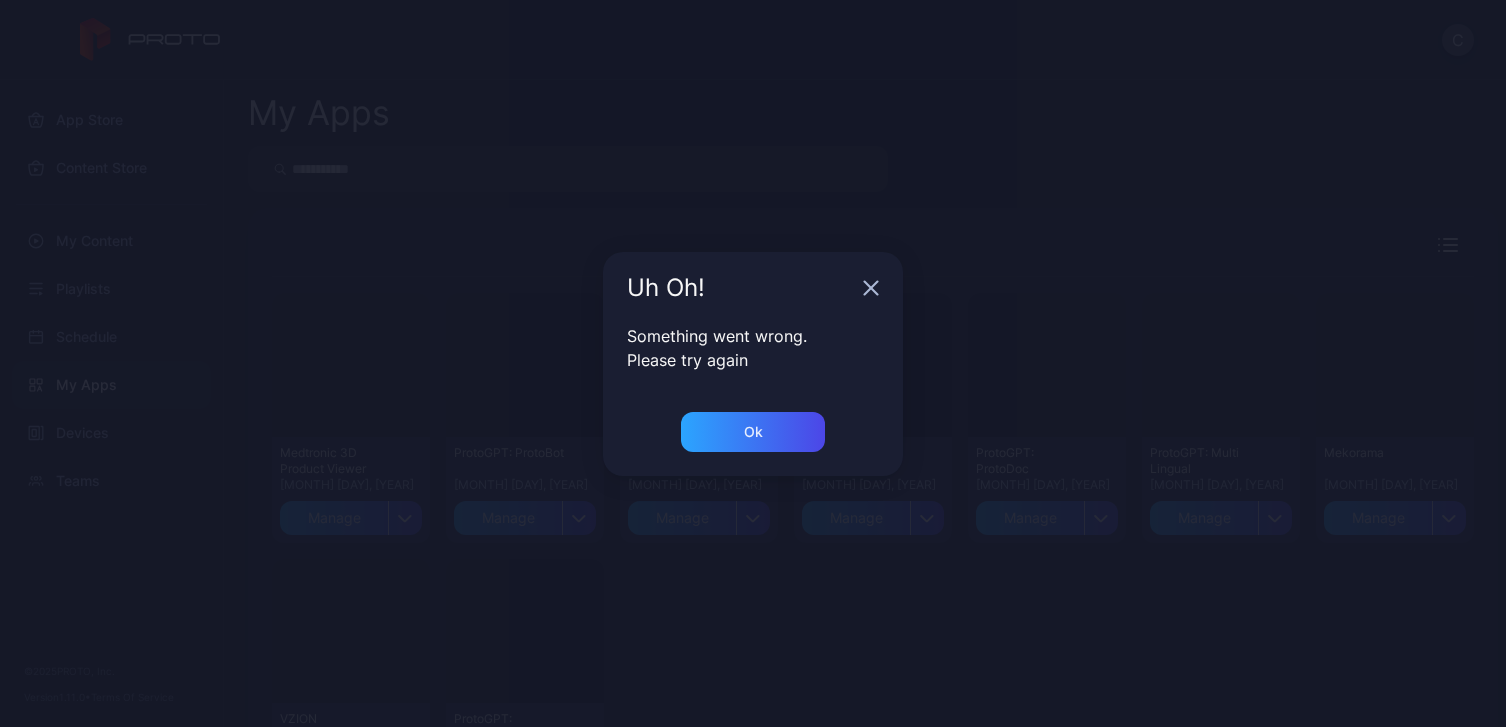 scroll, scrollTop: 0, scrollLeft: 0, axis: both 